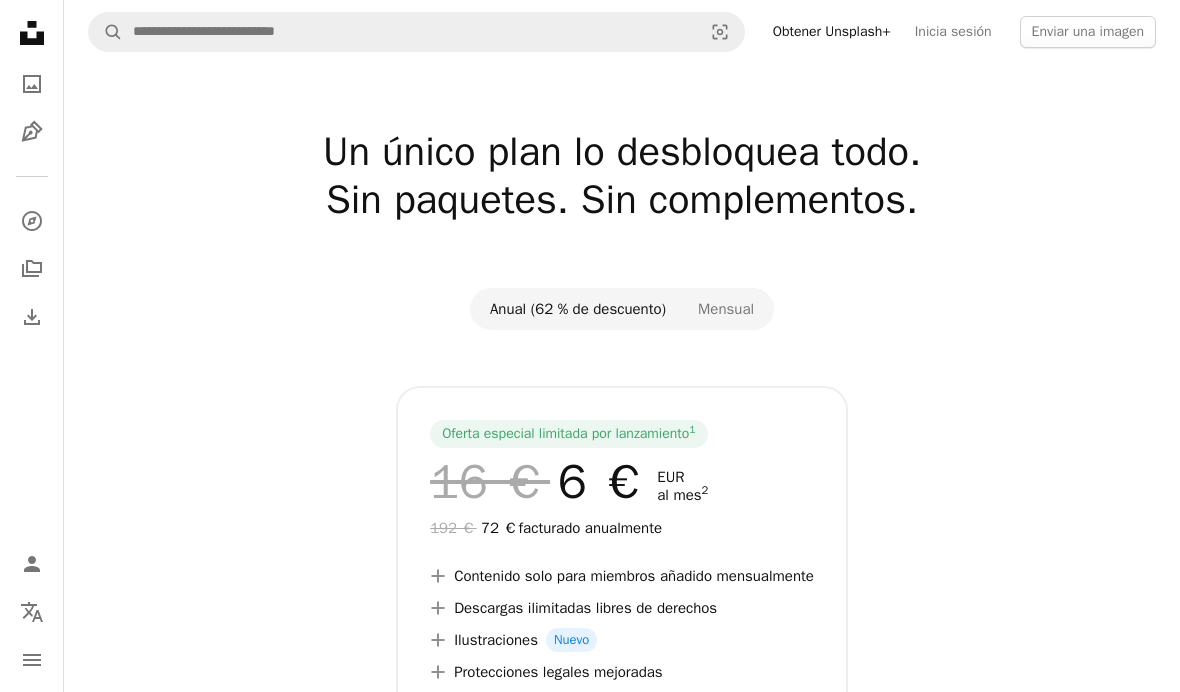 scroll, scrollTop: 0, scrollLeft: 0, axis: both 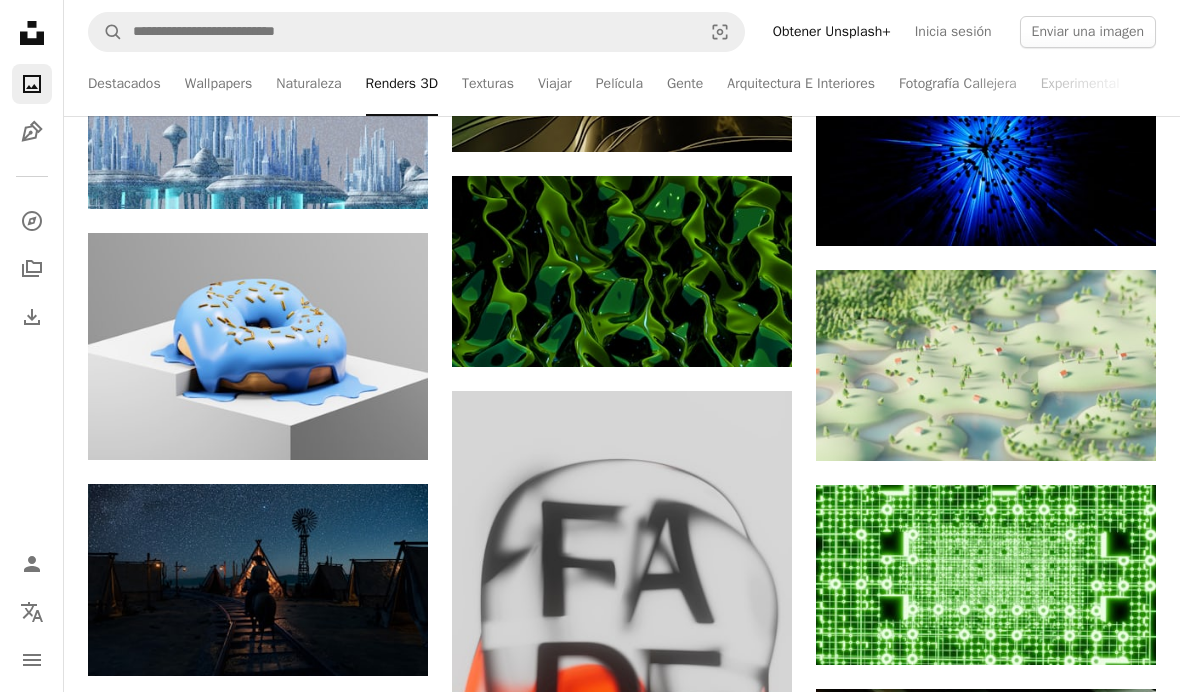click at bounding box center [986, 365] 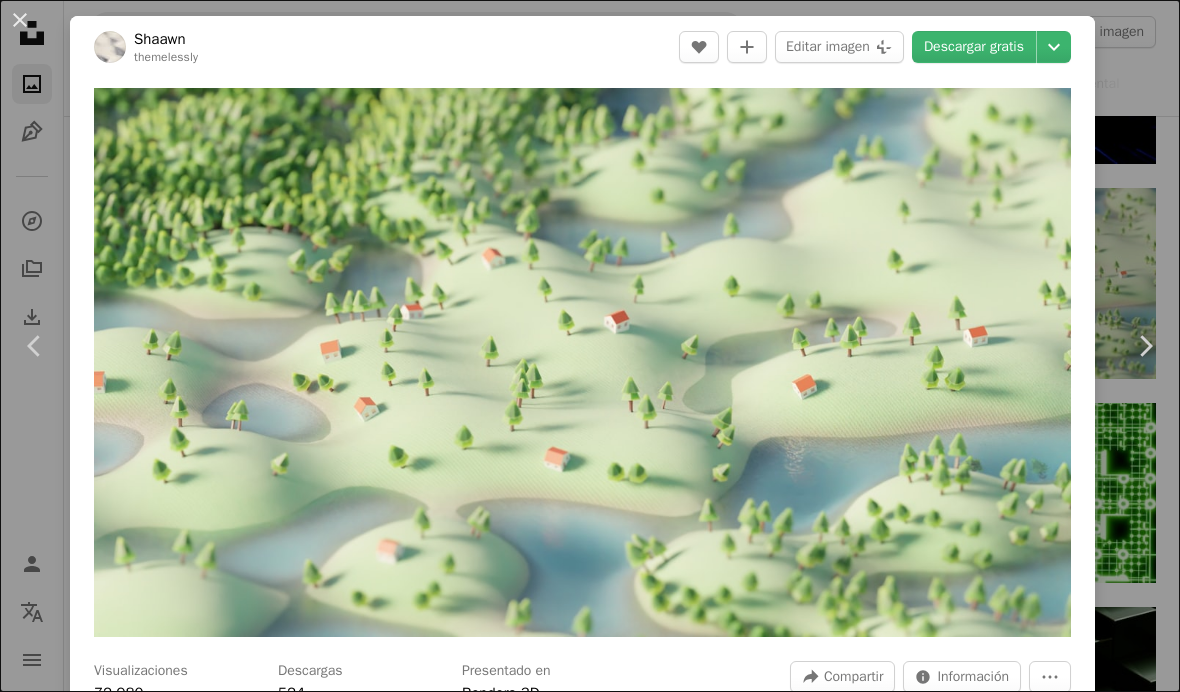 click on "An X shape Chevron left Chevron right Shaawn themelessly A heart A plus sign Editar imagen   Plus sign for Unsplash+ Descargar gratis Chevron down Zoom in Visualizaciones 72.980 Descargas 524 Presentado en Renders 3D A forward-right arrow Compartir Info icon Información More Actions Calendar outlined Publicado el  24 de octubre de 2024 Safety Uso gratuito bajo la  Licencia Unsplash verde árboles Renderizado 3D Imagen digital hacer Vista aérea miniatura Bajo polígono mar al aire libre vegetación Imágenes gratuitas Explora imágenes premium relacionadas en iStock  |  Ahorra un 20 % con el código UNSPLASH20 Ver más en iStock  ↗ Imágenes relacionadas A heart A plus sign Shaawn Arrow pointing down A heart A plus sign Steve Johnson Disponible para contratación A checkmark inside of a circle Arrow pointing down A heart A plus sign Edwin Chen Arrow pointing down A heart A plus sign Pawel Czerwinski Arrow pointing down Plus sign for Unsplash+ A heart A plus sign paul campbell Para  Unsplash+ A lock" at bounding box center (590, 346) 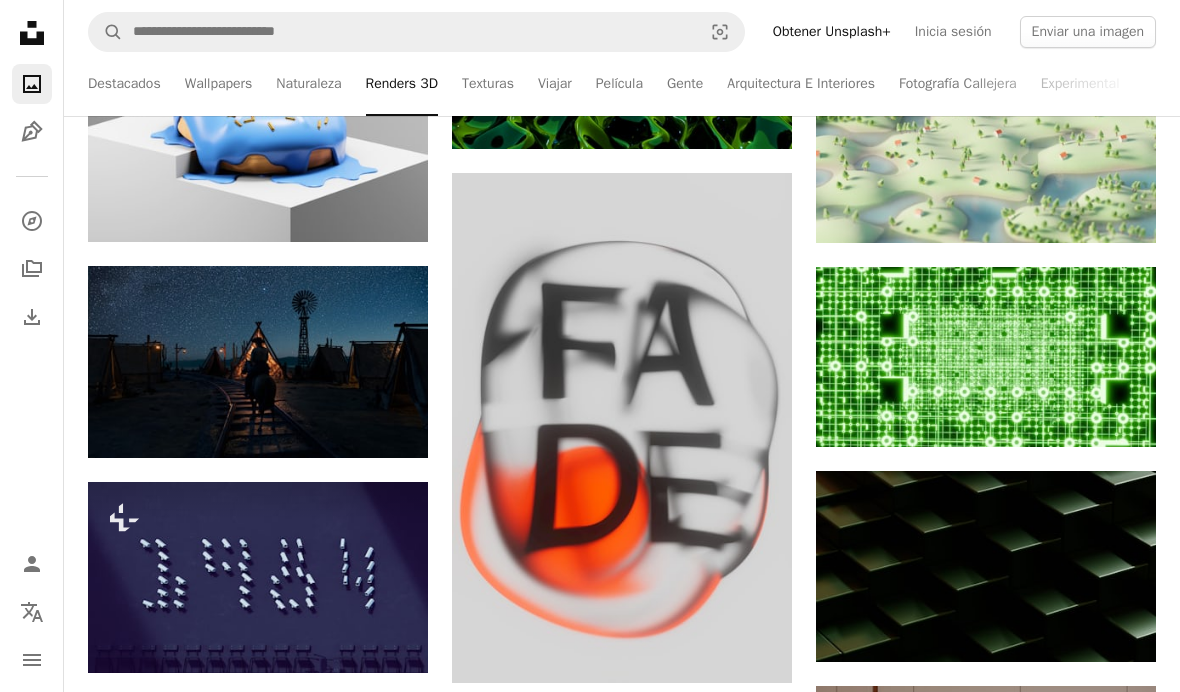 click at bounding box center [986, 357] 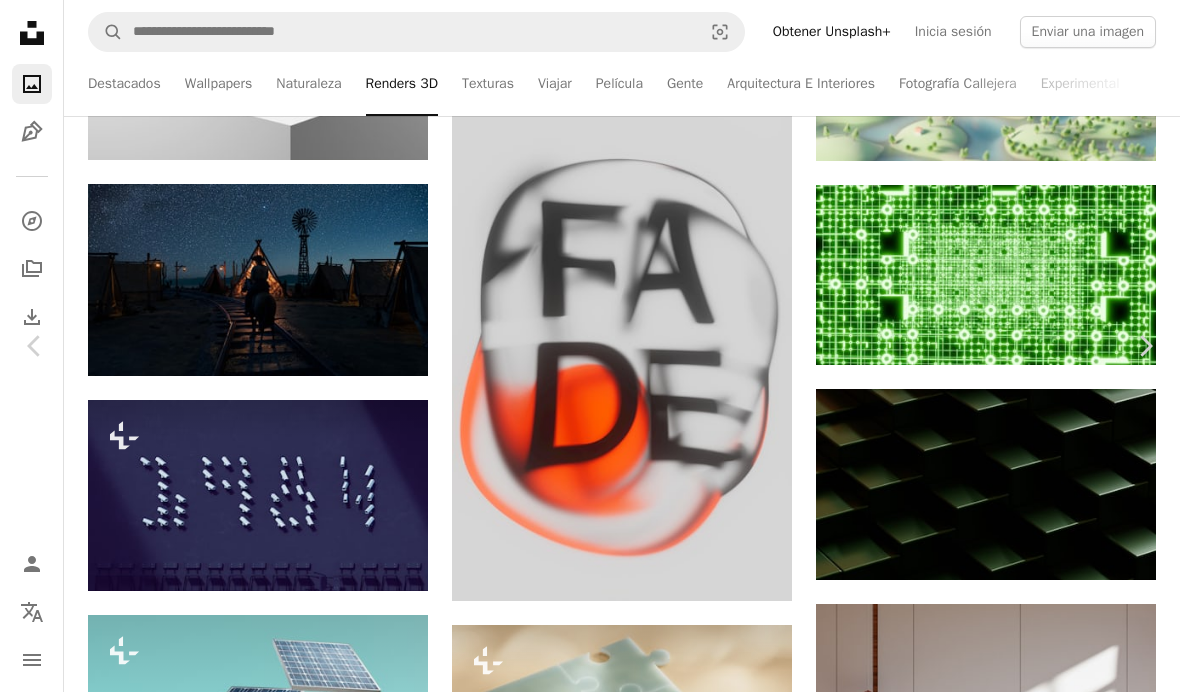 click on "An X shape Chevron left Chevron right Mirella Callage mcallage A heart A plus sign Editar imagen   Plus sign for Unsplash+ Descargar gratis Chevron down Zoom in Visualizaciones 67.236 Descargas 323 Presentado en Renders 3D A forward-right arrow Compartir Info icon Información More Actions Calendar outlined Publicado el  11 de abril de 2025 Safety Uso gratuito bajo la  Licencia Unsplash neón Renderizado 3D Imagen digital hacer dots verde verde patrón marcador Imágenes de dominio público Explora imágenes premium relacionadas en iStock  |  Ahorra un 20 % con el código UNSPLASH20 Ver más en iStock  ↗ Imágenes relacionadas A heart A plus sign Logan Voss Disponible para contratación A checkmark inside of a circle Arrow pointing down A heart A plus sign Logan Voss Disponible para contratación A checkmark inside of a circle Arrow pointing down A heart A plus sign Logan Voss Disponible para contratación A checkmark inside of a circle Arrow pointing down A heart A plus sign Logan Voss Arrow pointing down" at bounding box center [590, 3696] 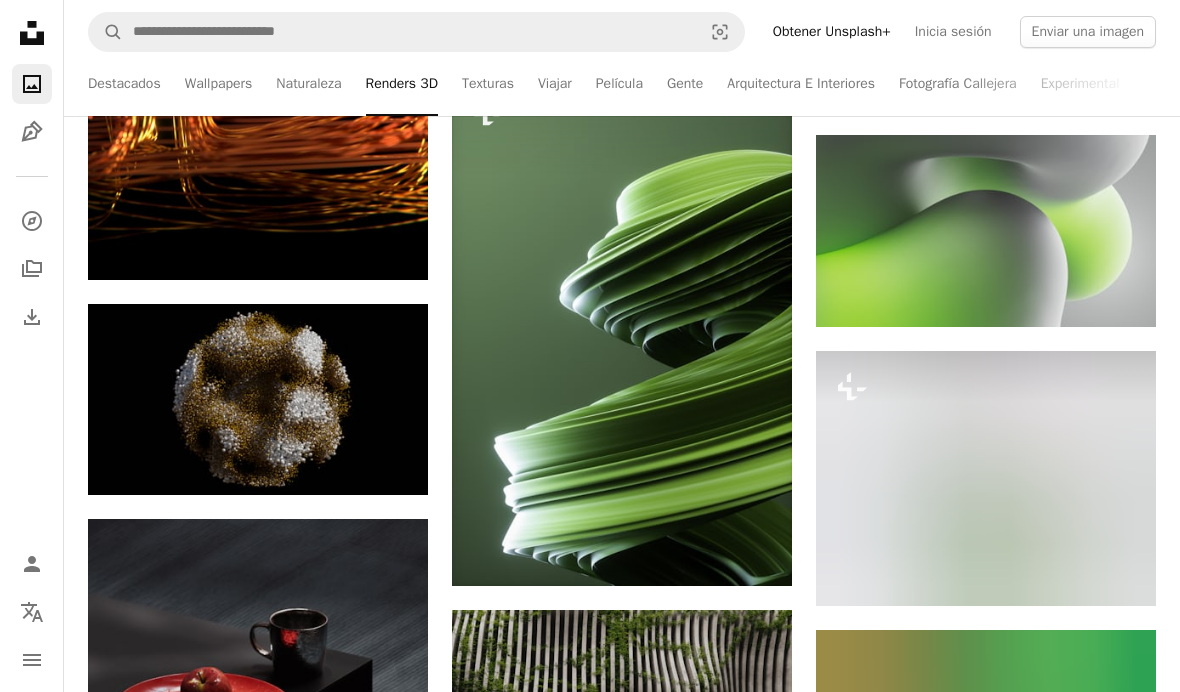 scroll, scrollTop: 80804, scrollLeft: 0, axis: vertical 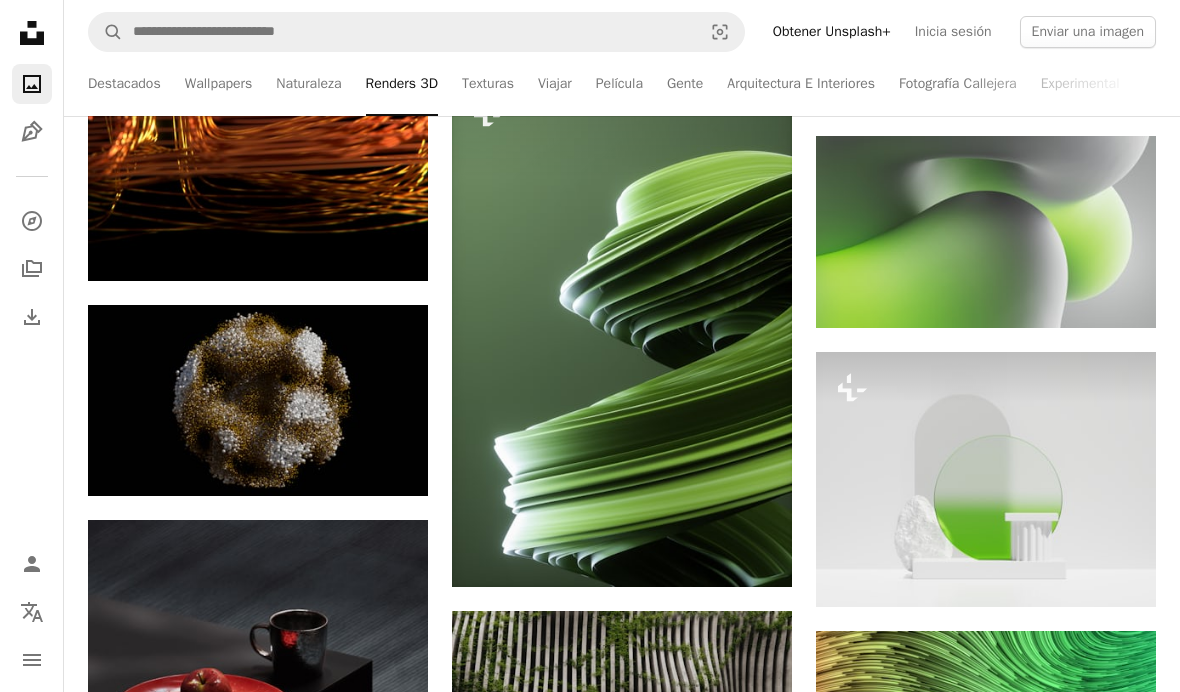 click 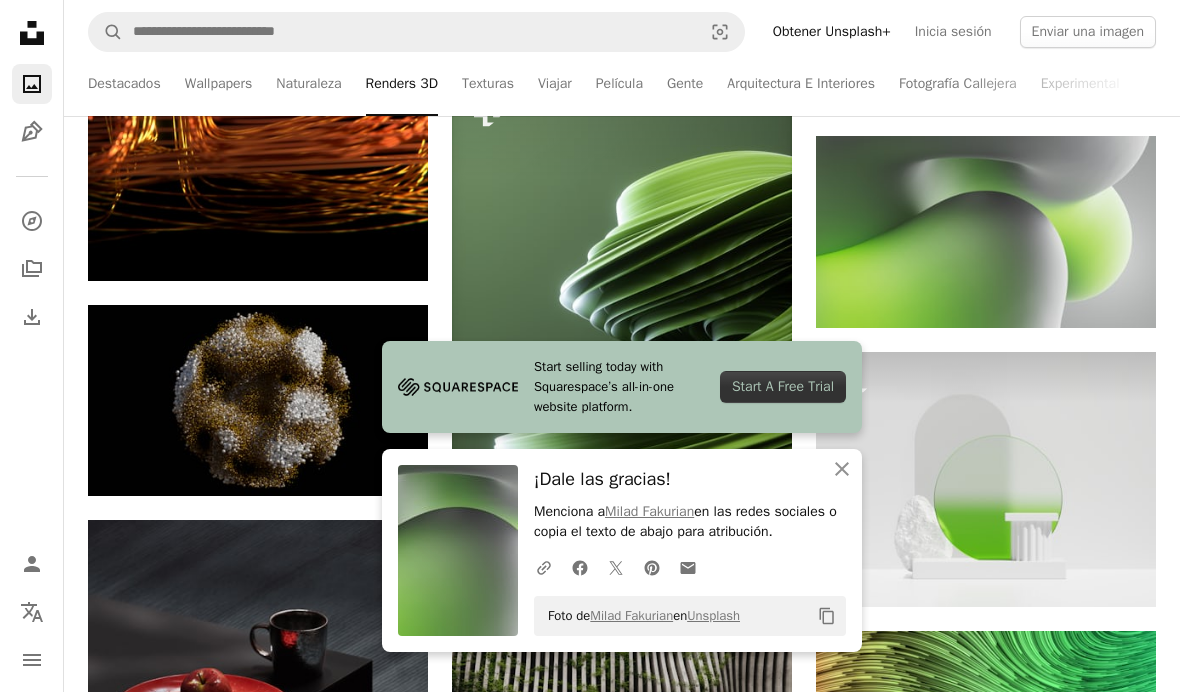 scroll, scrollTop: 80790, scrollLeft: 0, axis: vertical 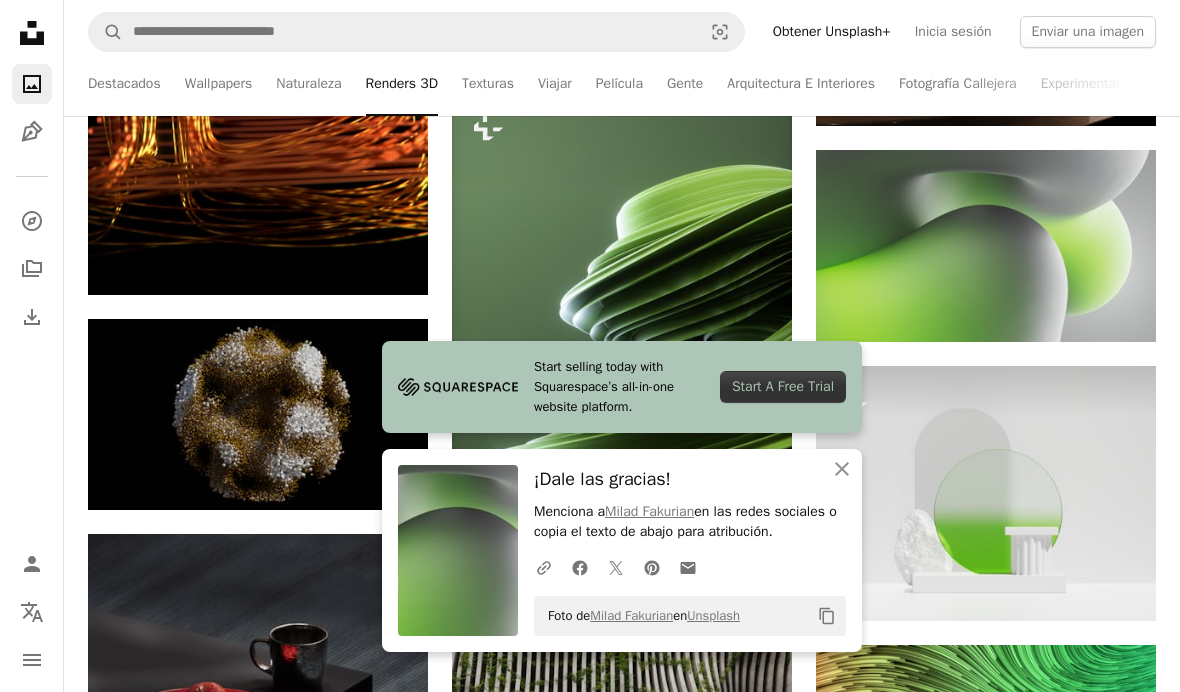 click 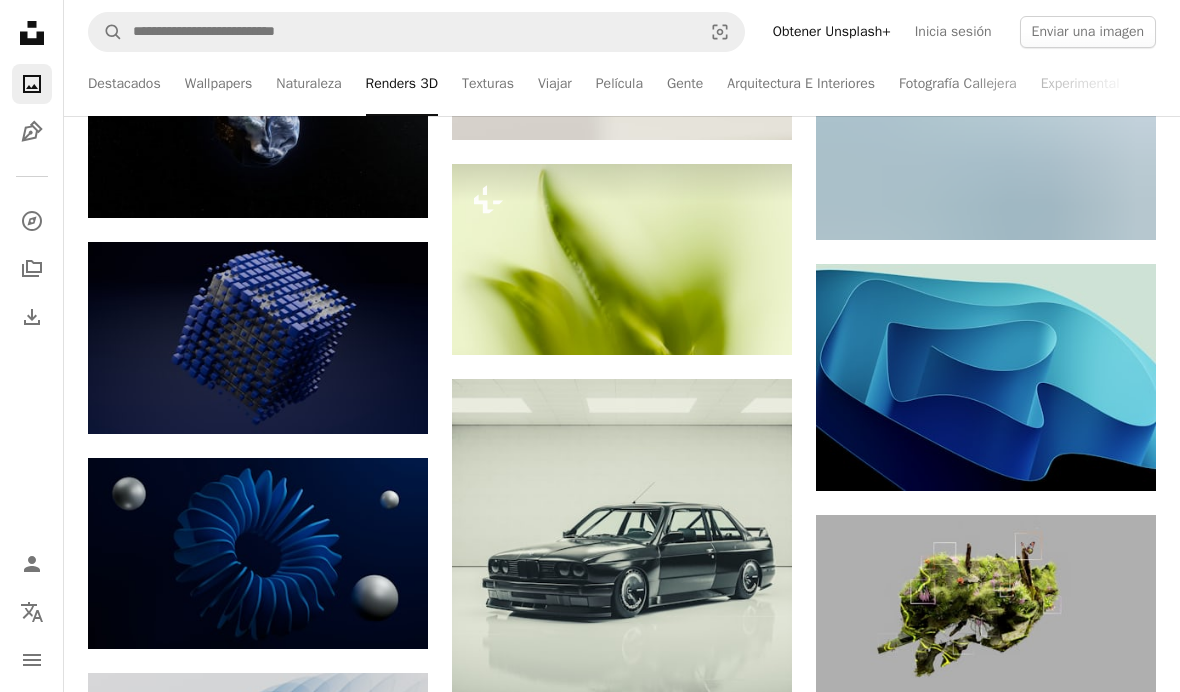scroll, scrollTop: 94343, scrollLeft: 0, axis: vertical 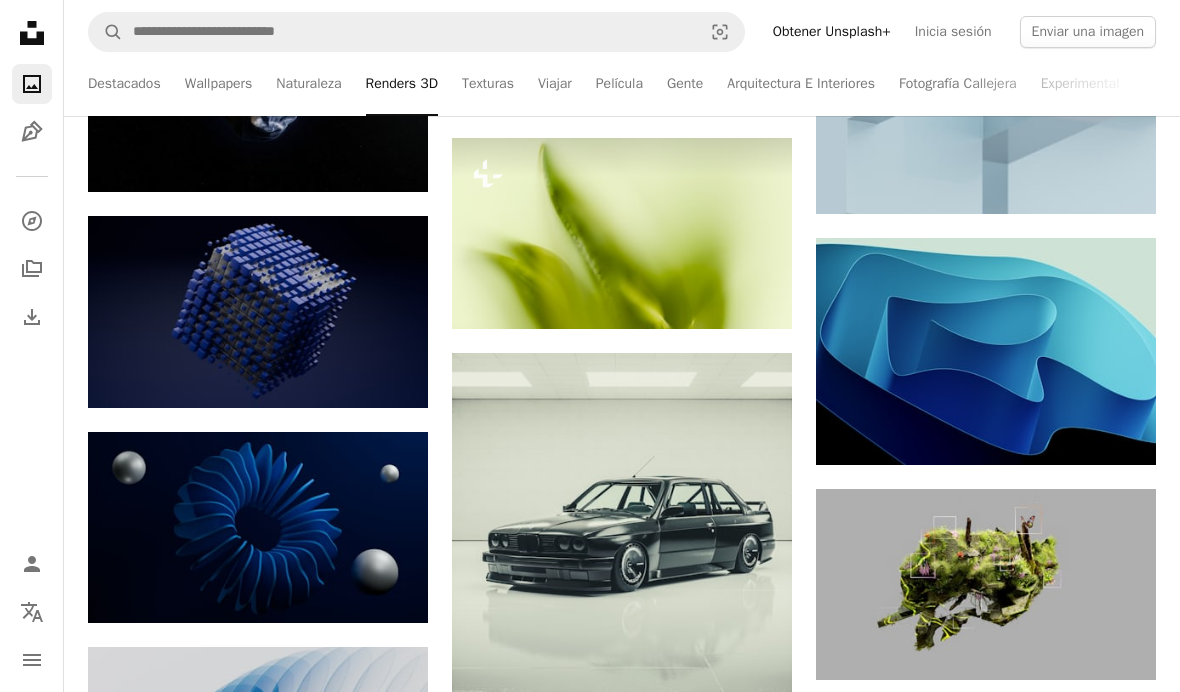 click on "A lock   Descargar" at bounding box center [720, 293] 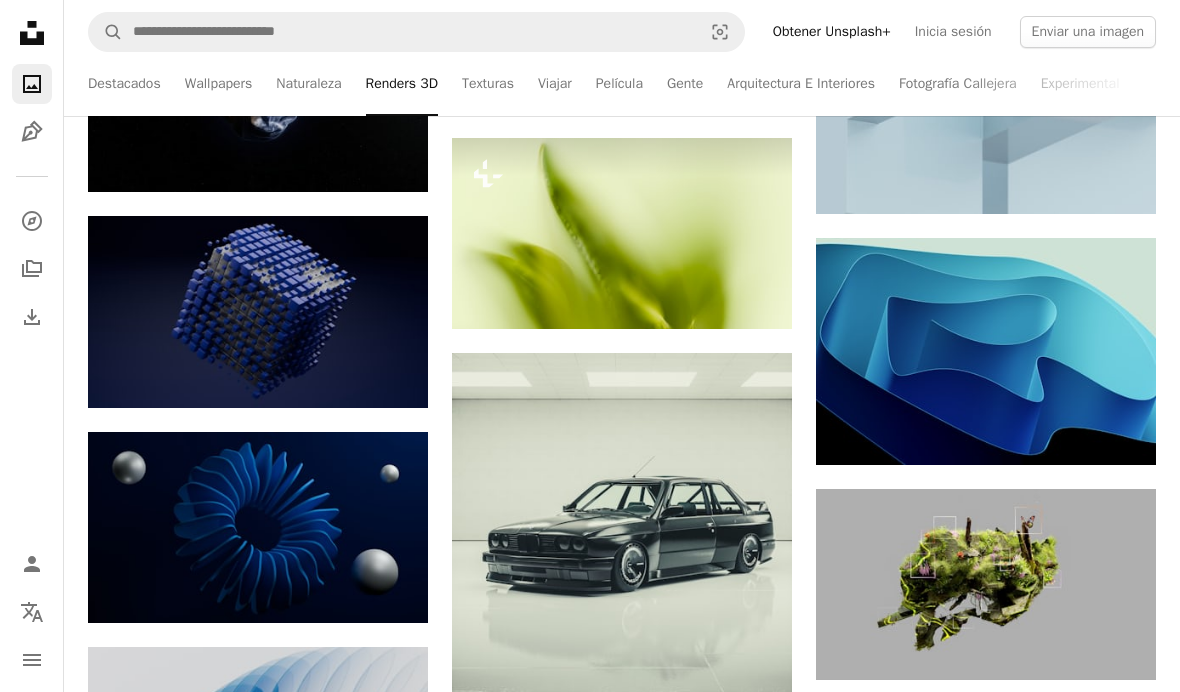 click on "An X shape Imágenes premium, listas para usar. Obtén acceso ilimitado. A plus sign Contenido solo para miembros añadido mensualmente A plus sign Descargas ilimitadas libres de derechos A plus sign Ilustraciones  Nuevo A plus sign Protecciones legales mejoradas anualmente 62 %  de descuento mensualmente 16 €   6 € EUR al mes * Obtener  Unsplash+ *Cuando se paga anualmente, se factura por adelantado  72 € Más los impuestos aplicables. Se renueva automáticamente. Cancela cuando quieras." at bounding box center [590, 4301] 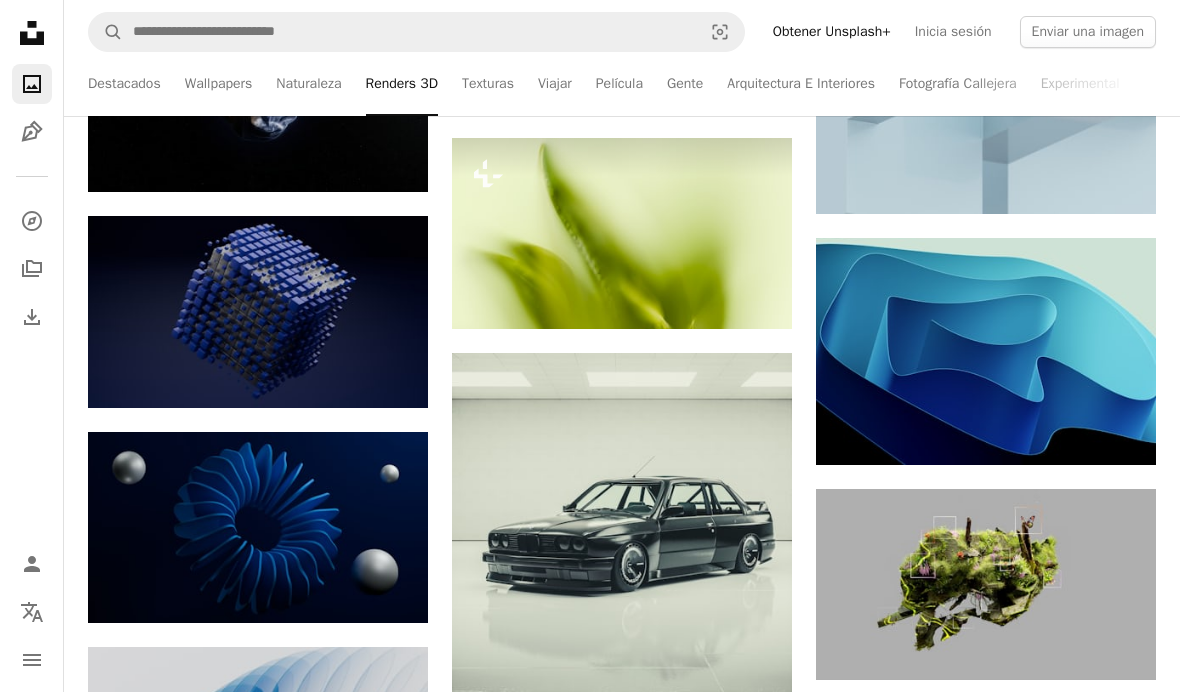 click at bounding box center (986, 351) 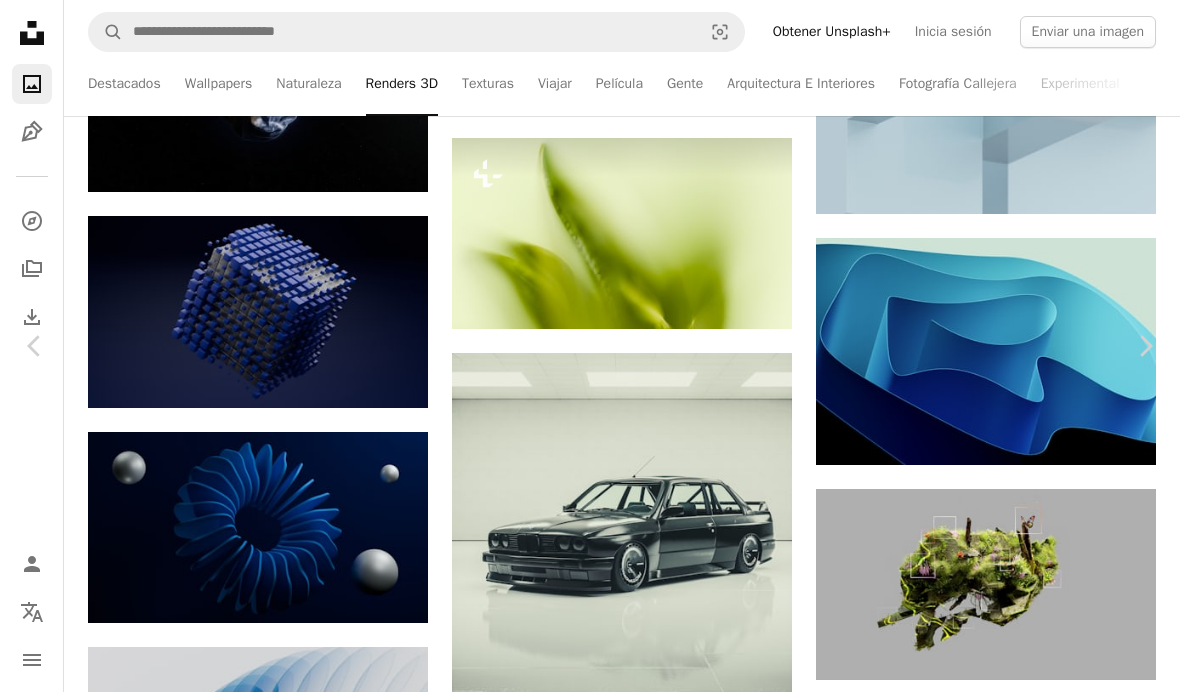 scroll, scrollTop: 96879, scrollLeft: 0, axis: vertical 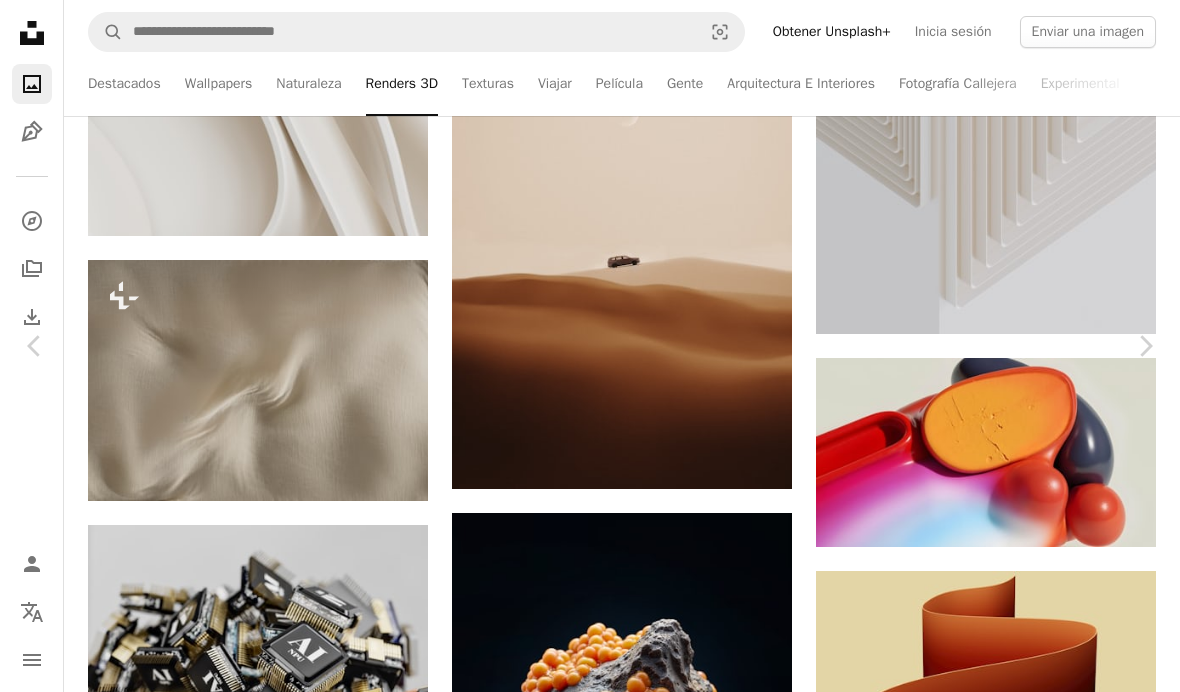 click on "Chevron left" 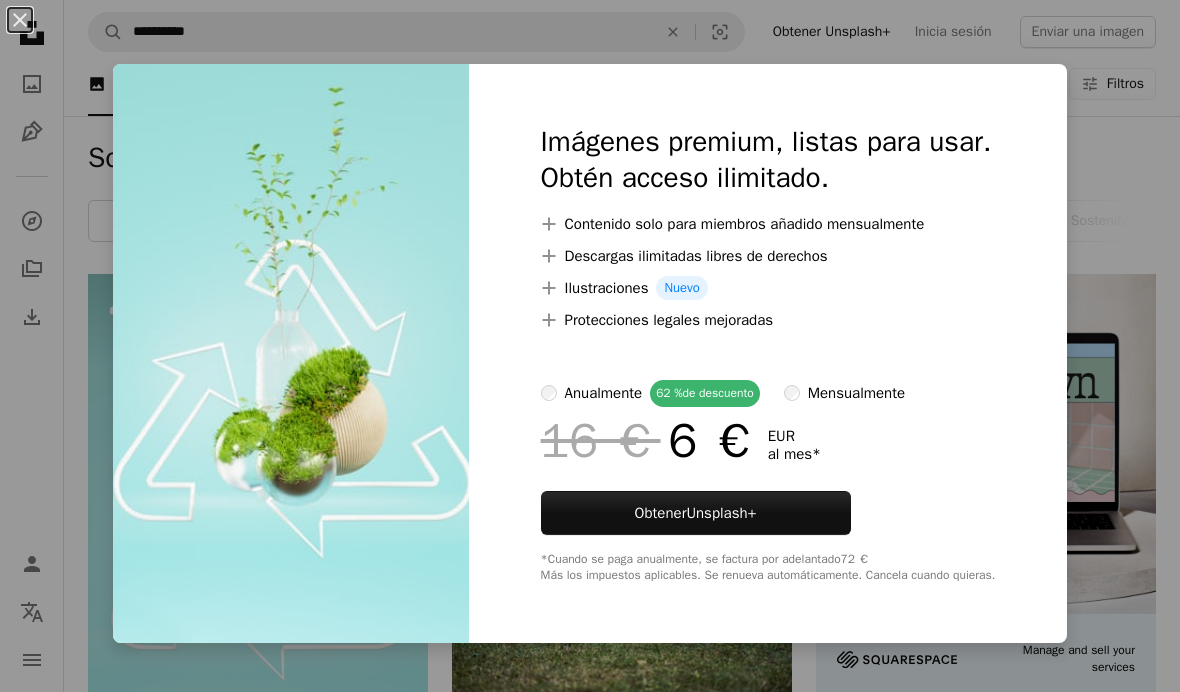 scroll, scrollTop: 105, scrollLeft: 0, axis: vertical 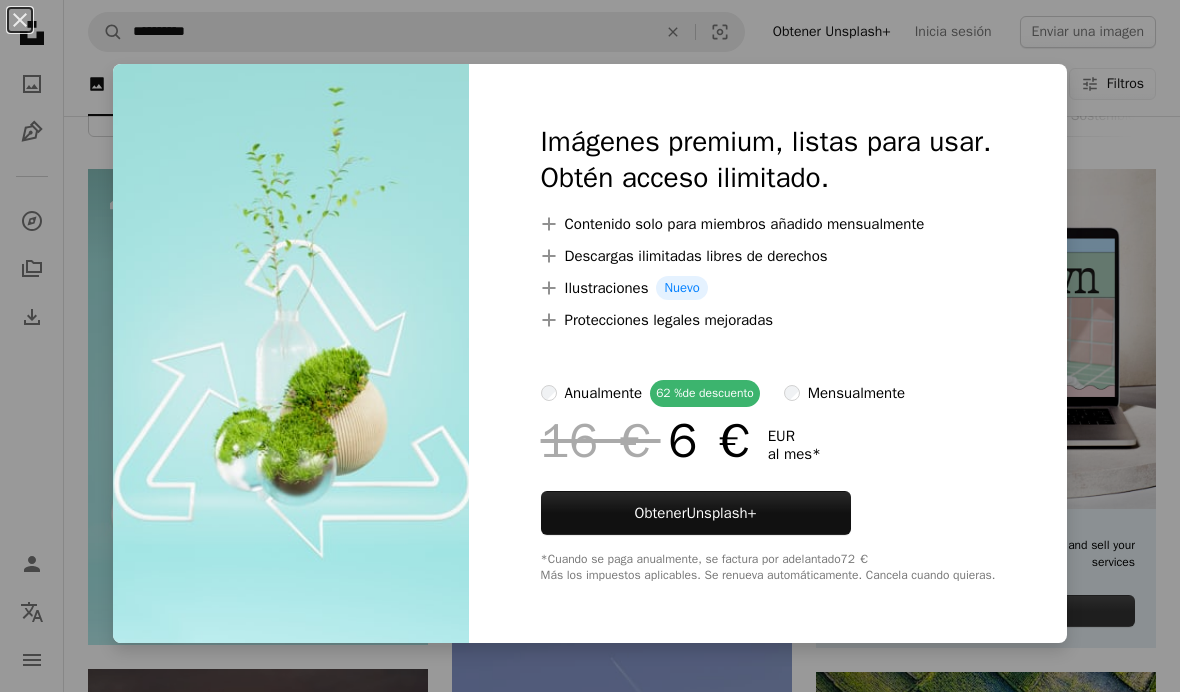 click on "An X shape" at bounding box center (20, 20) 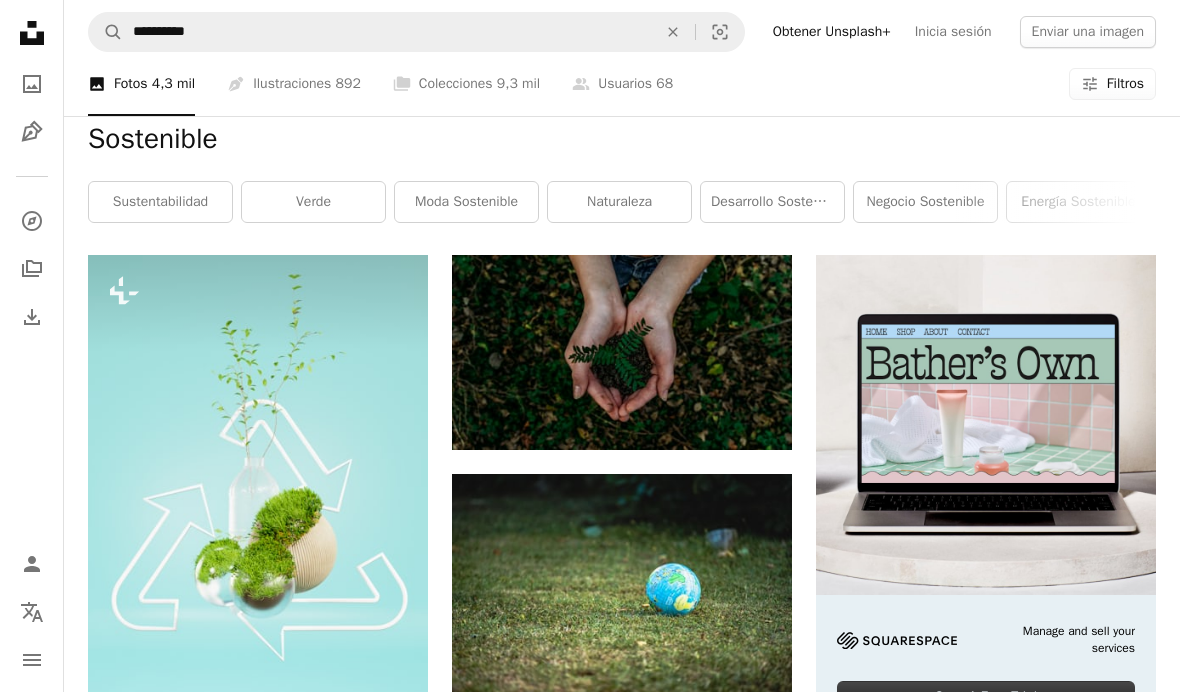 scroll, scrollTop: 0, scrollLeft: 0, axis: both 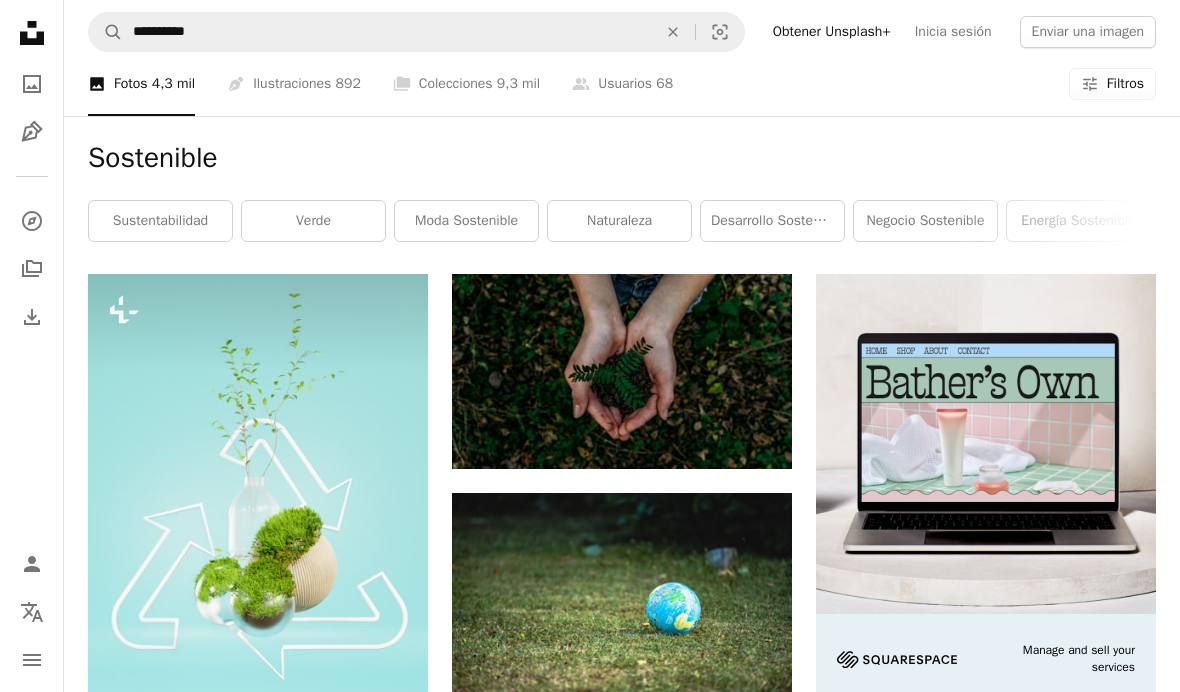 click on "A photo Fotos   4,3 mil" at bounding box center [141, 84] 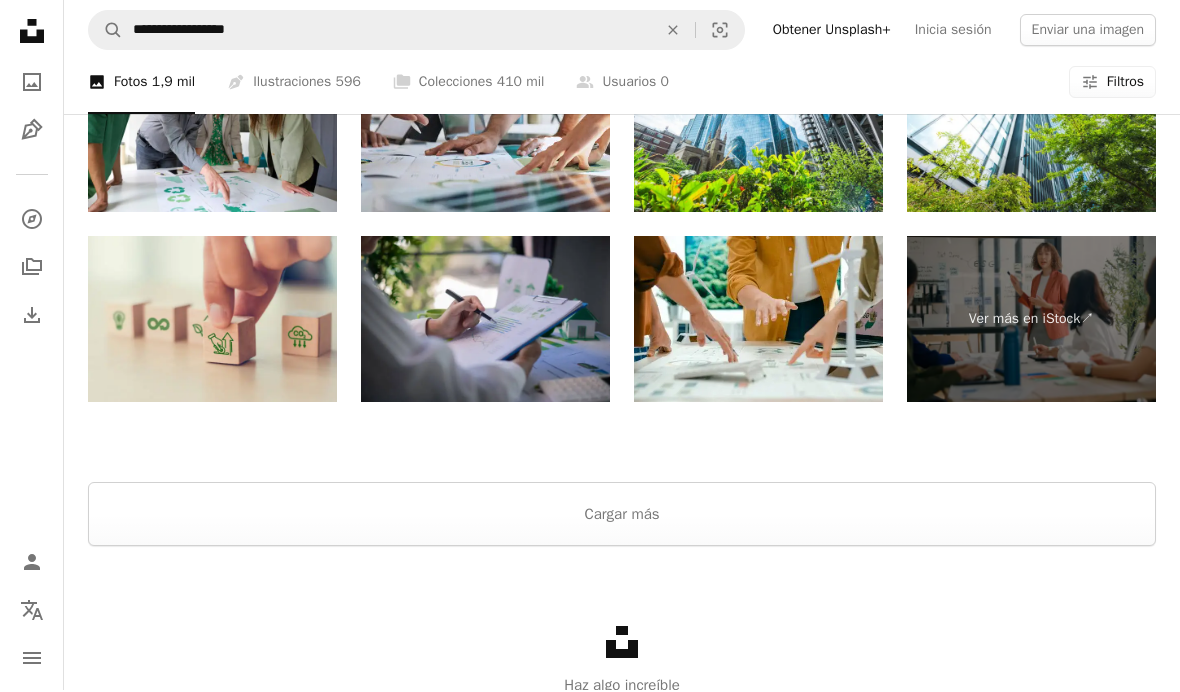 scroll, scrollTop: 3349, scrollLeft: 0, axis: vertical 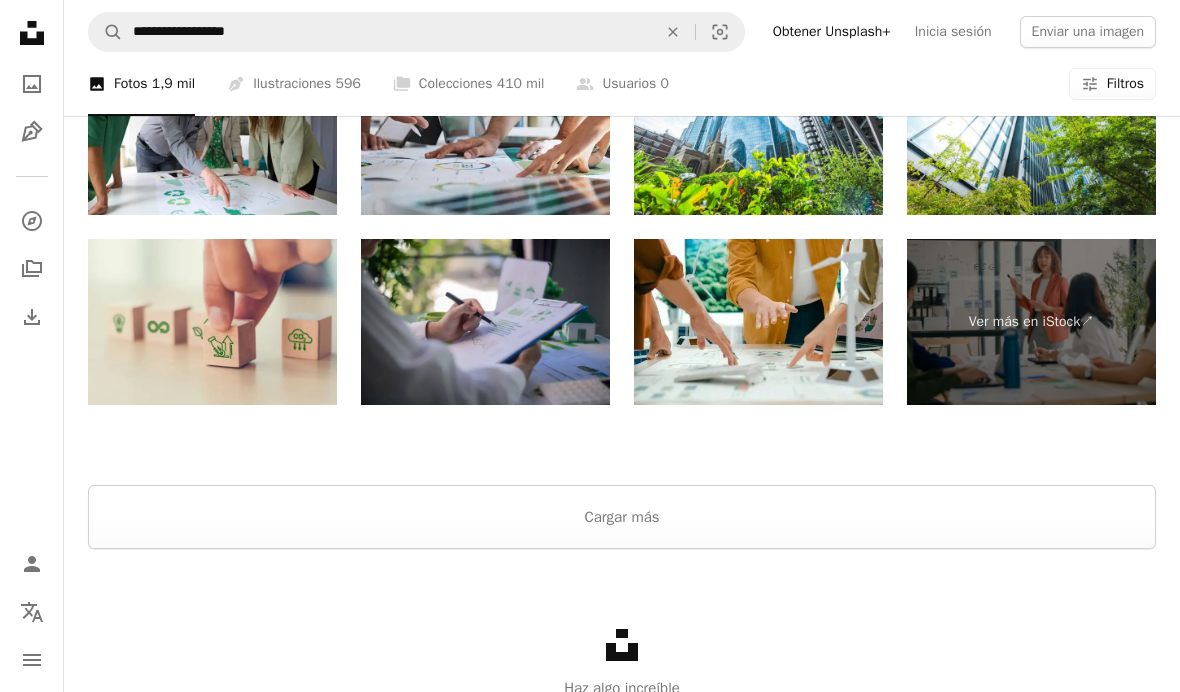 click on "Cargar más" at bounding box center [622, 517] 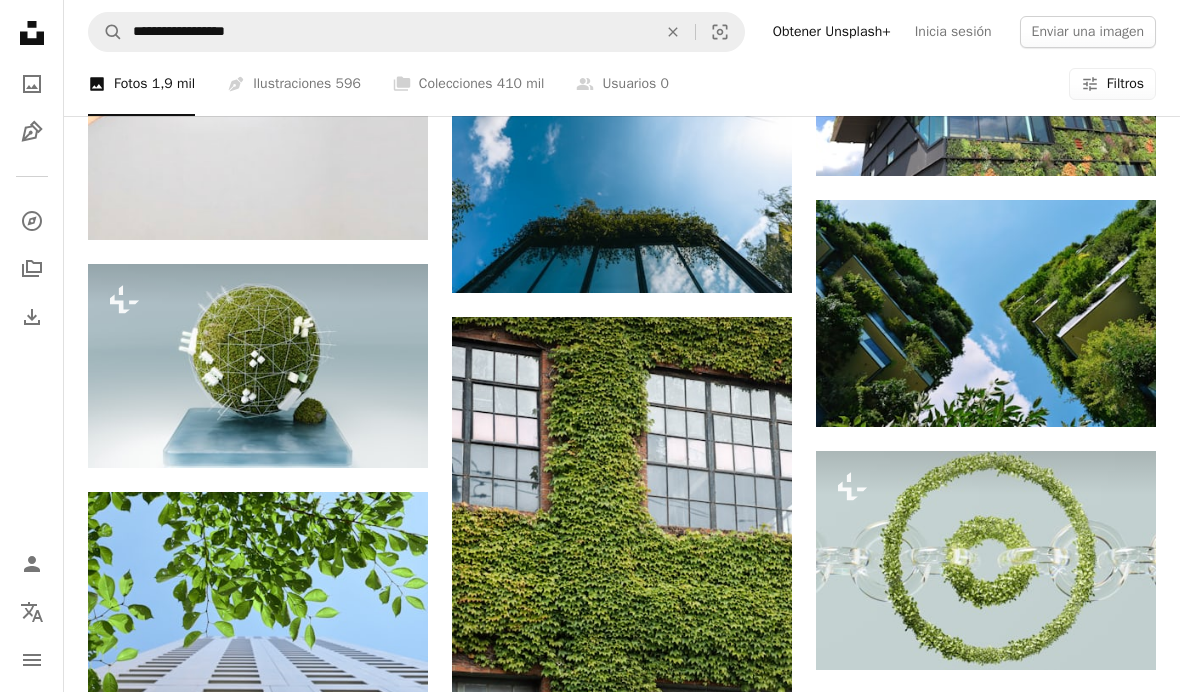 scroll, scrollTop: 52225, scrollLeft: 0, axis: vertical 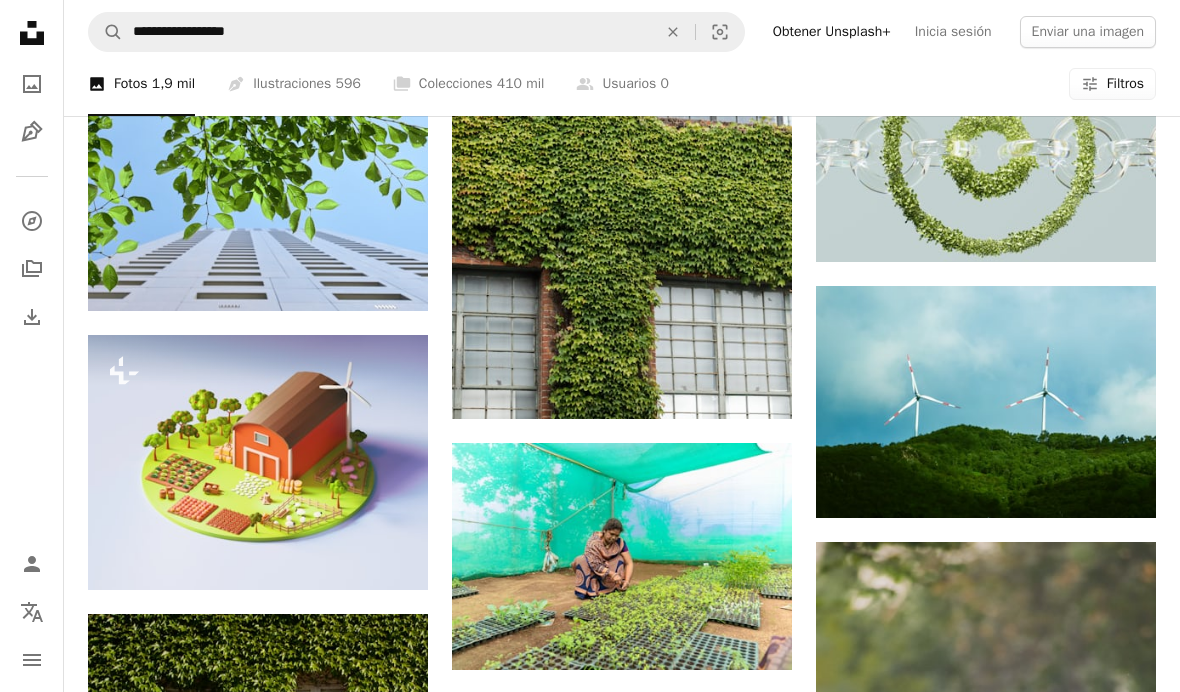 click on "596" at bounding box center (348, 84) 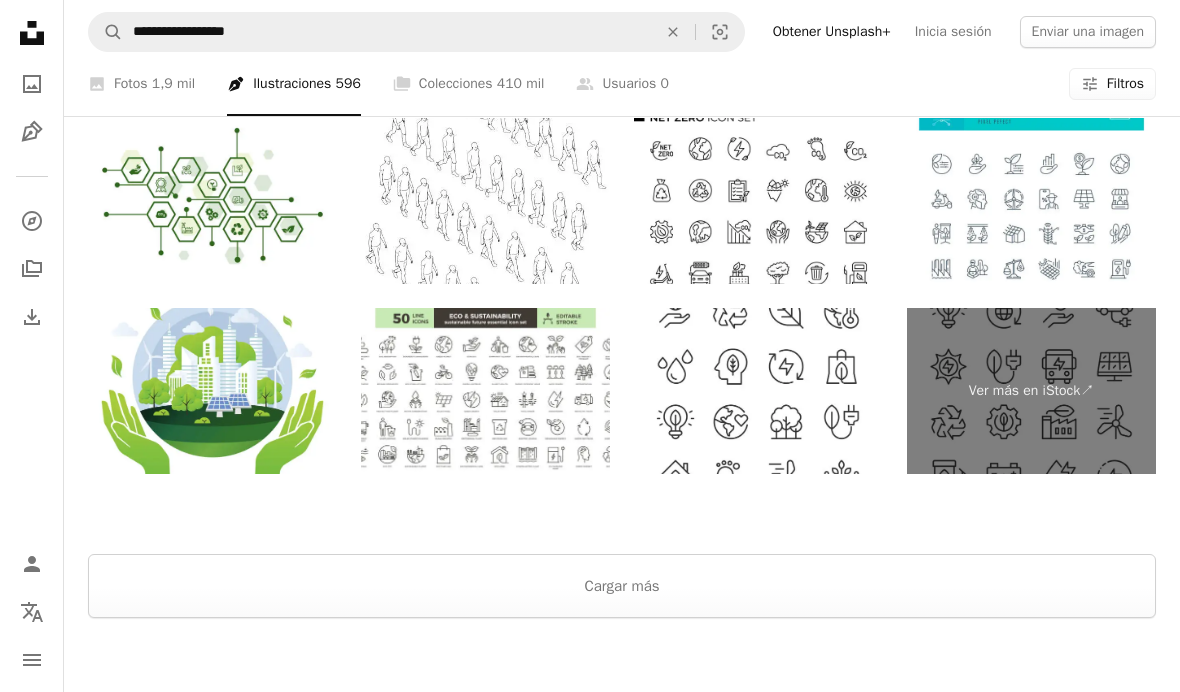 scroll, scrollTop: 3033, scrollLeft: 0, axis: vertical 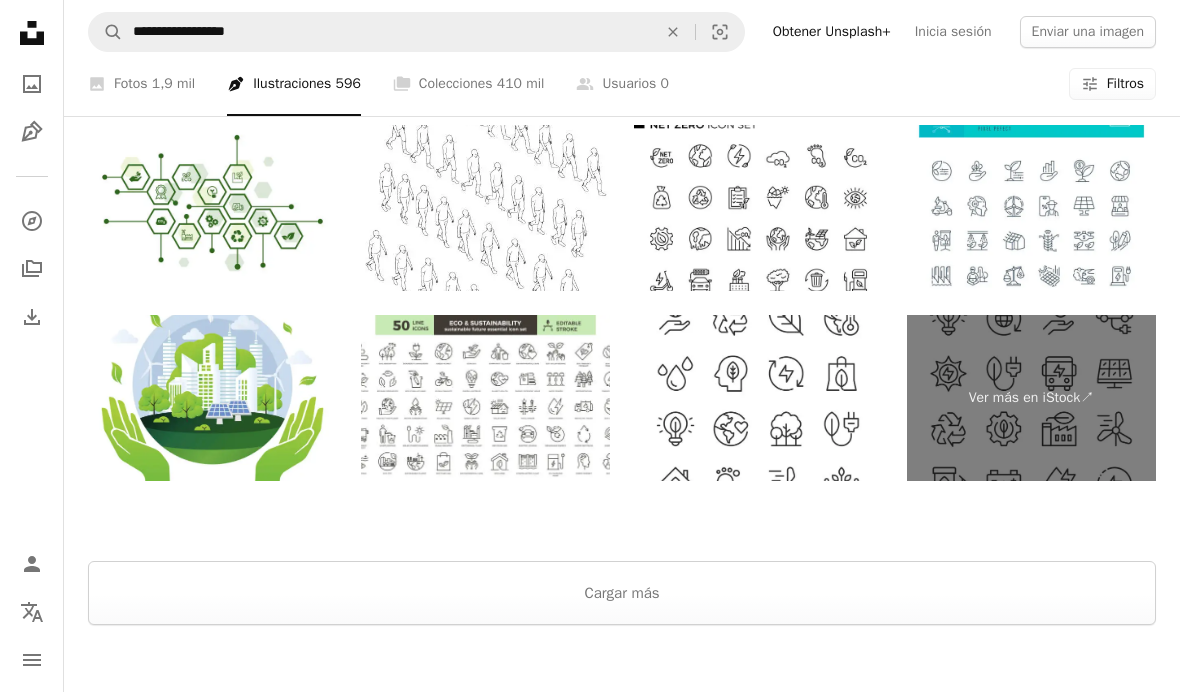 click on "Cargar más" at bounding box center [622, 593] 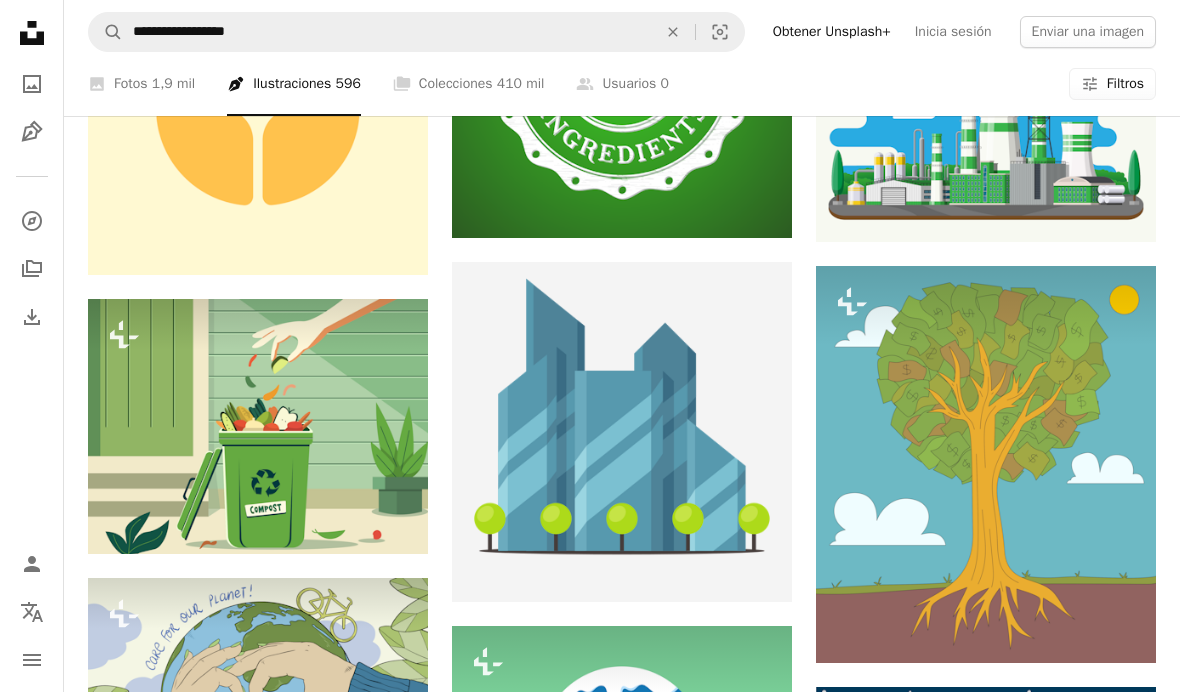 scroll, scrollTop: 28051, scrollLeft: 0, axis: vertical 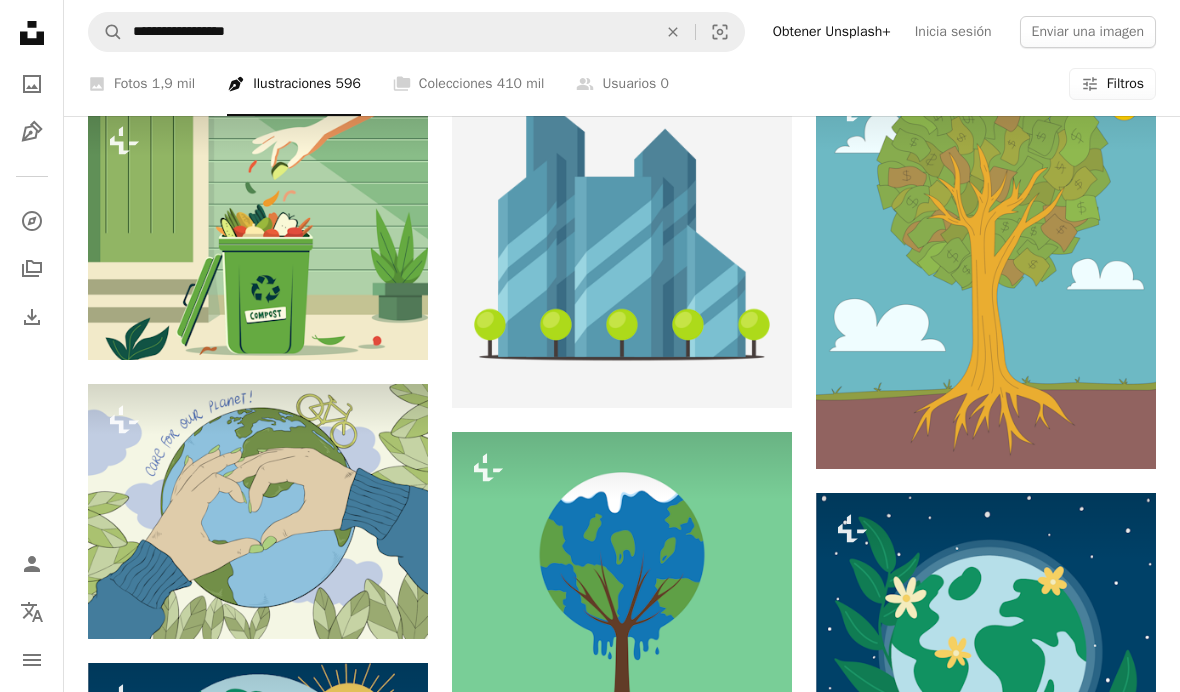 click on "An X shape" 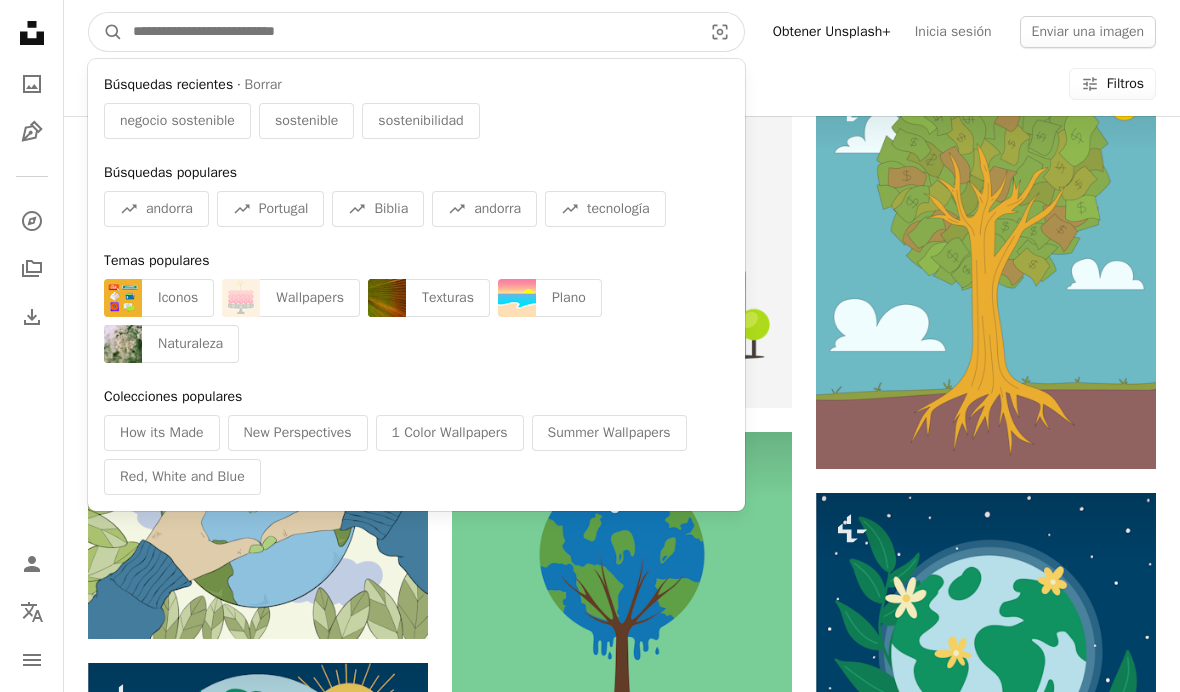 scroll, scrollTop: 28050, scrollLeft: 0, axis: vertical 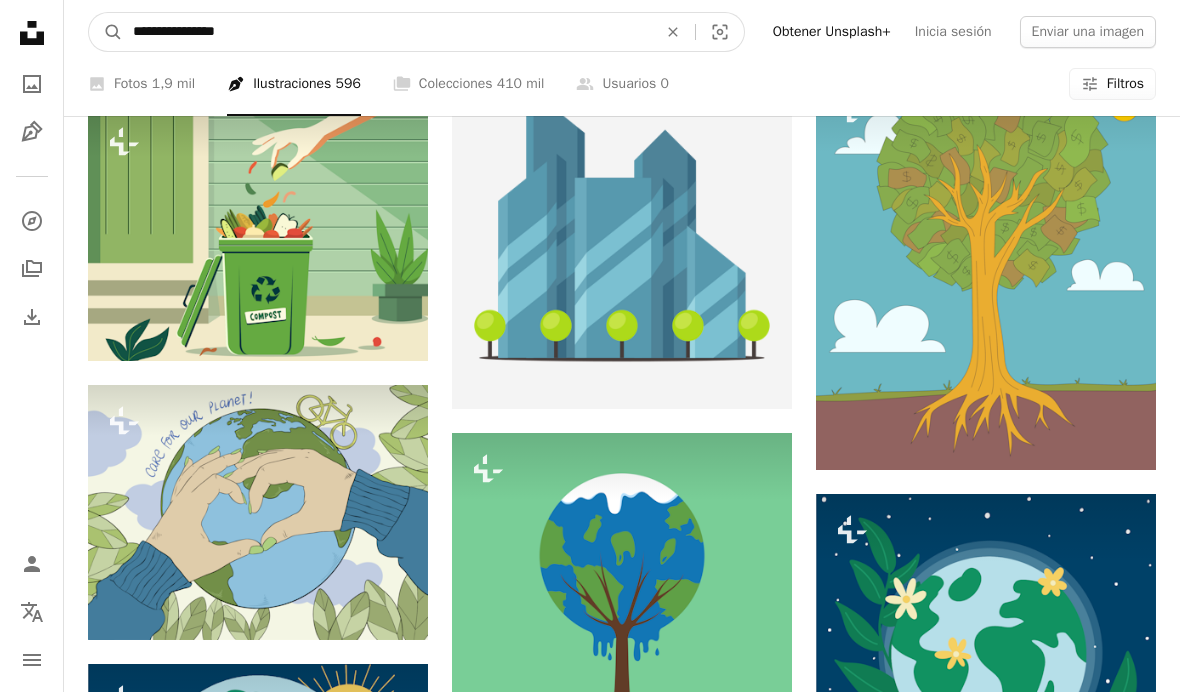 type on "**********" 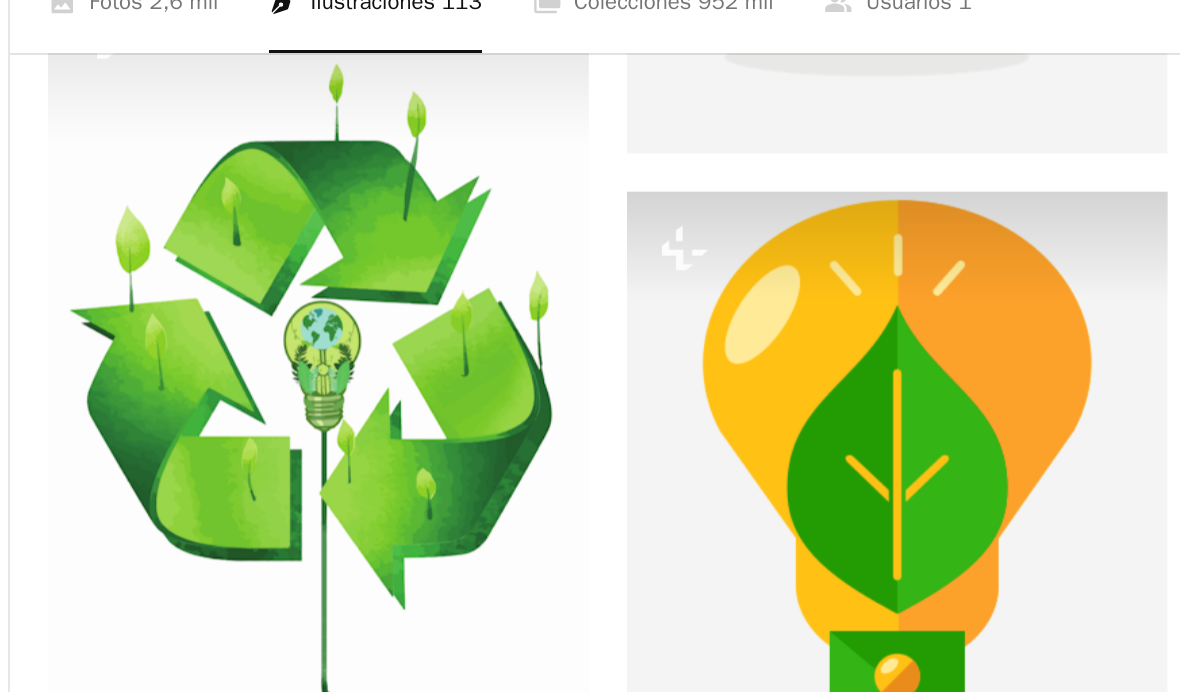 scroll, scrollTop: 17370, scrollLeft: 0, axis: vertical 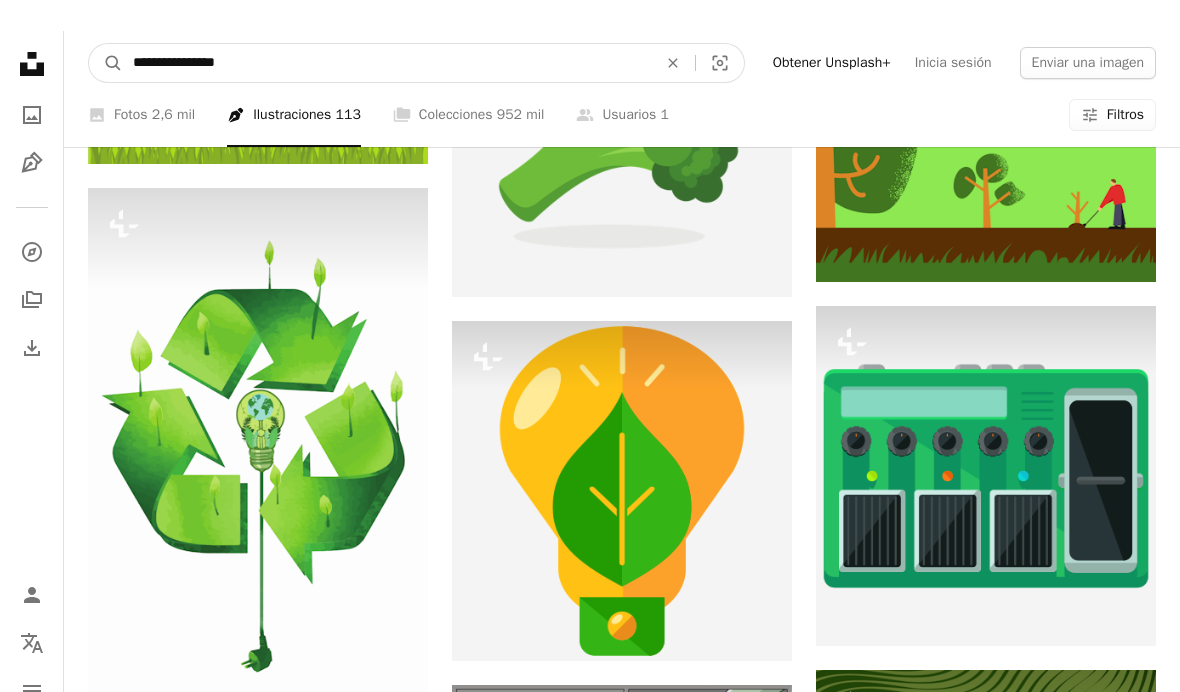 click on "**********" at bounding box center (387, 32) 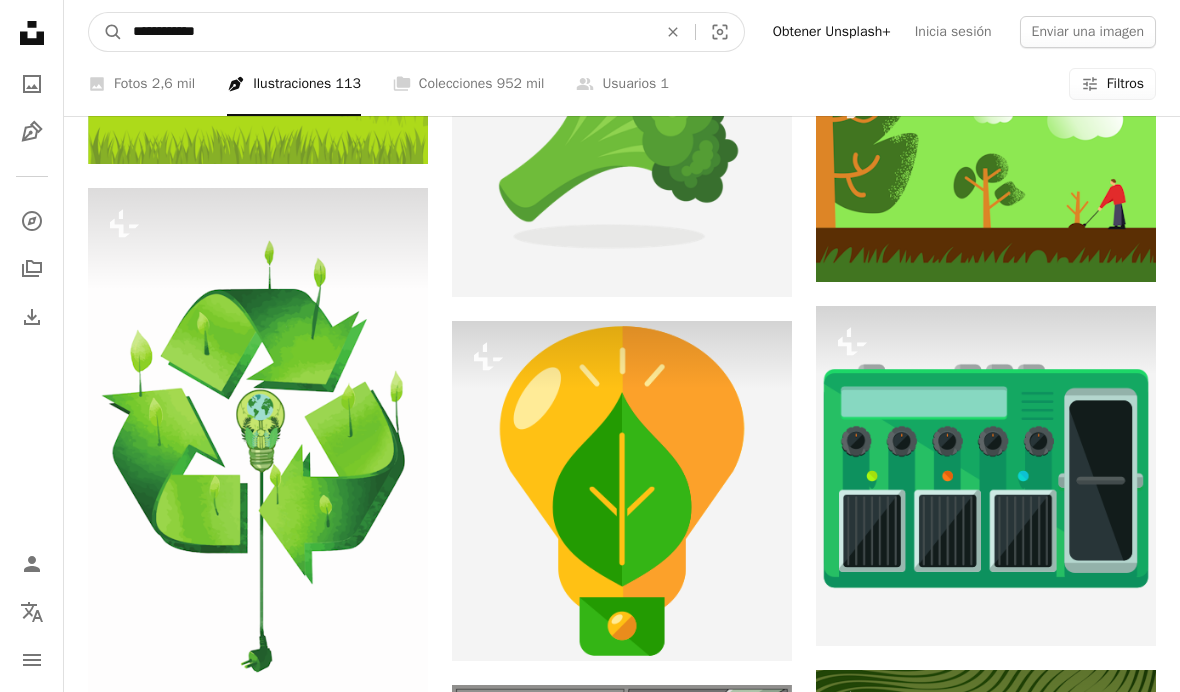 type on "**********" 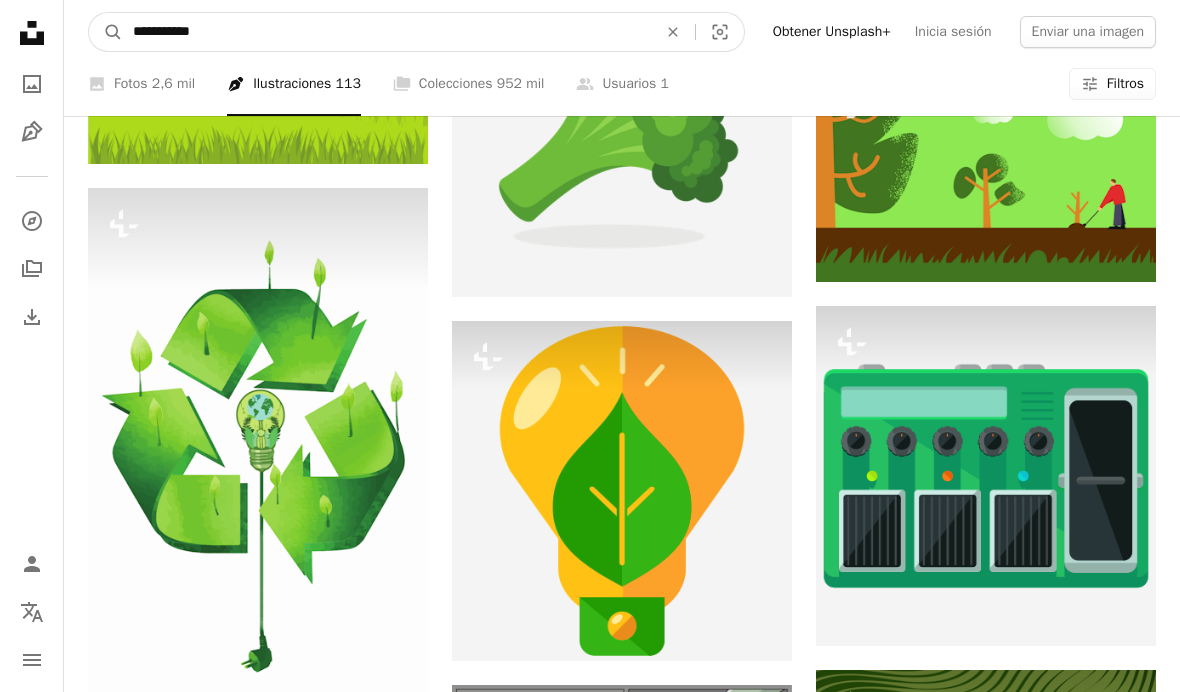 click on "A magnifying glass" at bounding box center [106, 32] 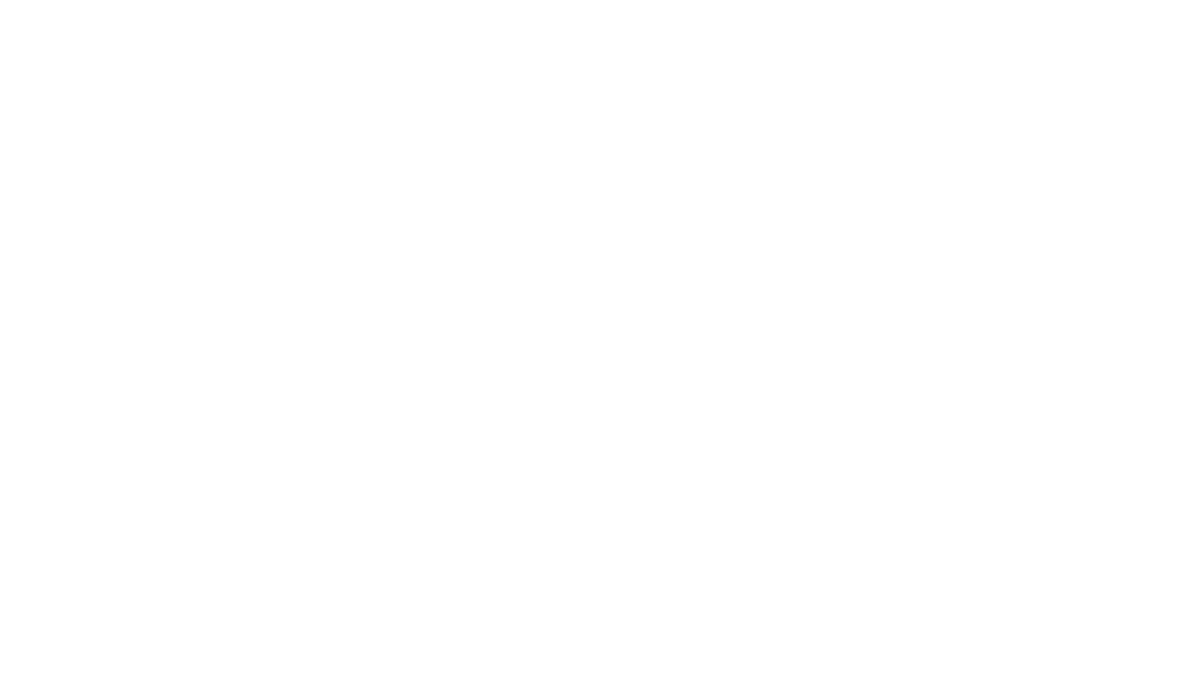 scroll, scrollTop: 0, scrollLeft: 0, axis: both 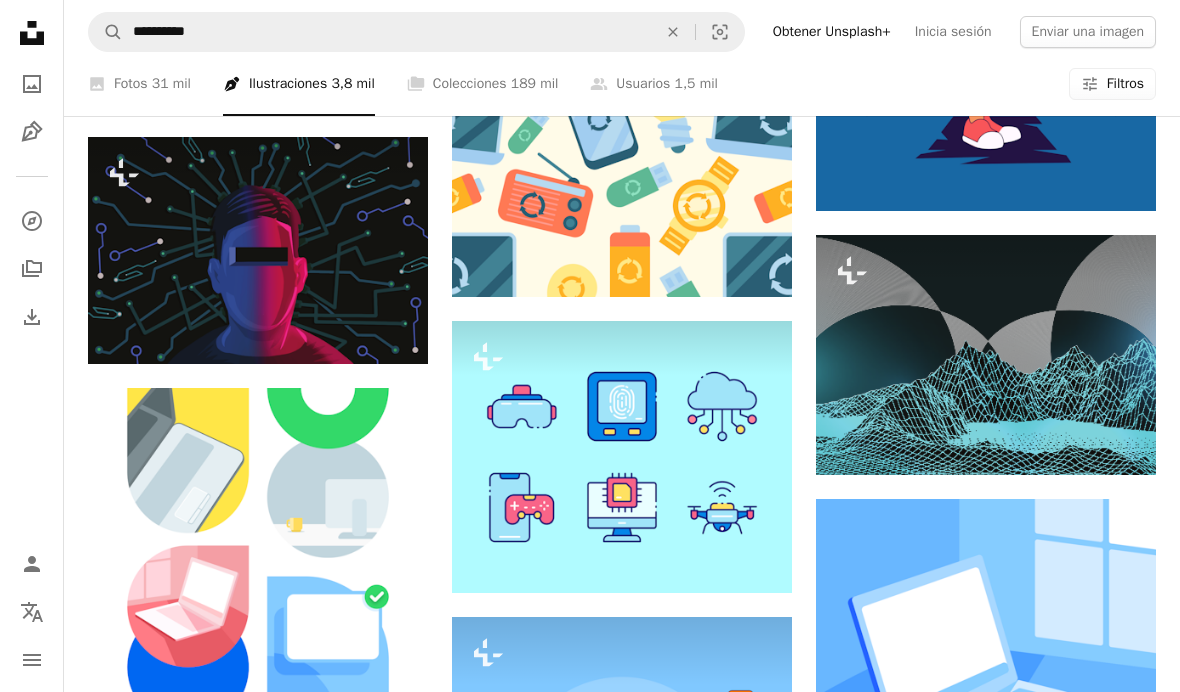 click on "31 mil" at bounding box center [171, 84] 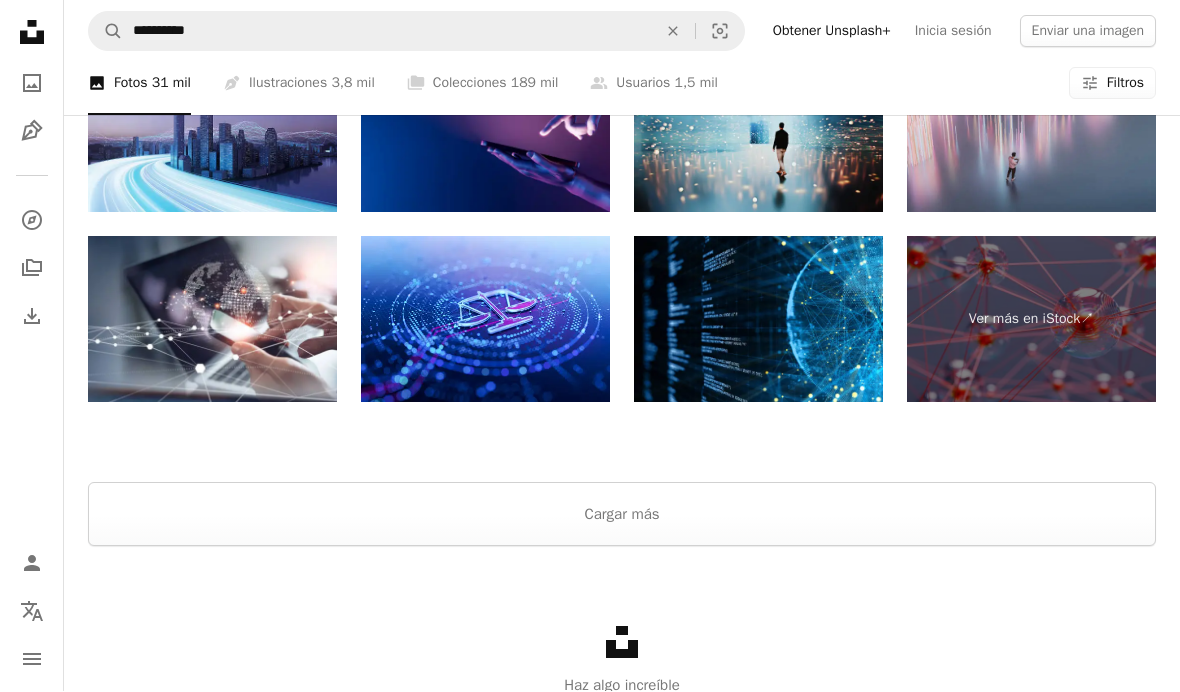 scroll, scrollTop: 2685, scrollLeft: 0, axis: vertical 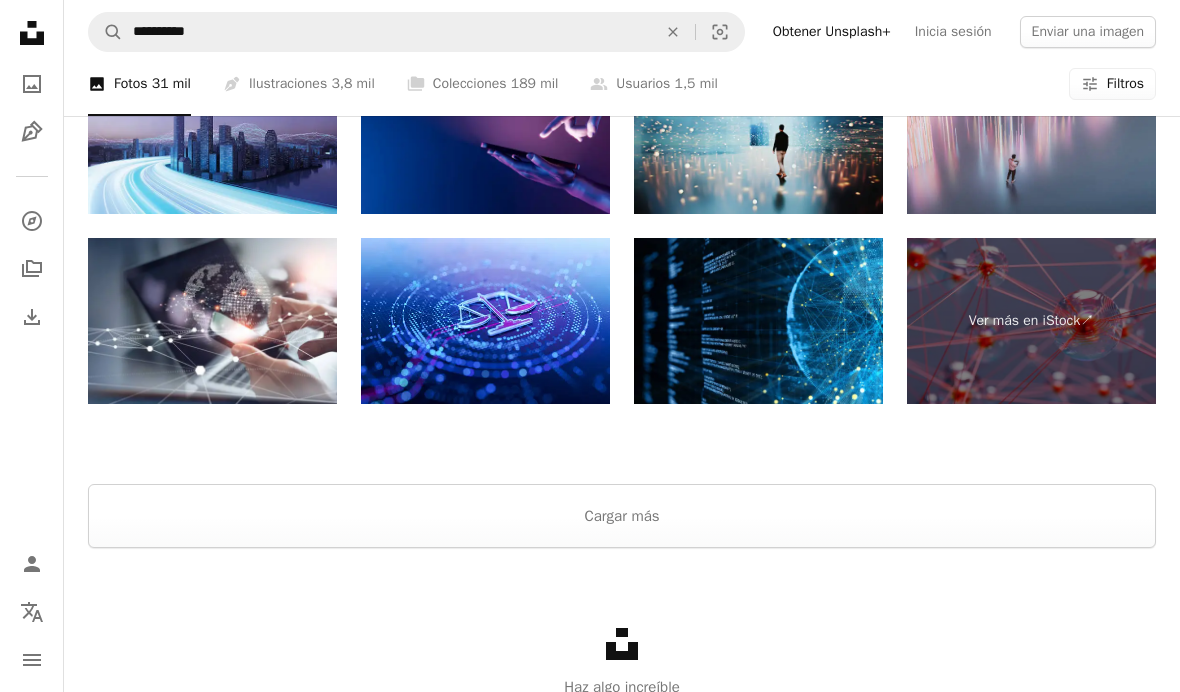 click on "Cargar más" at bounding box center [622, 516] 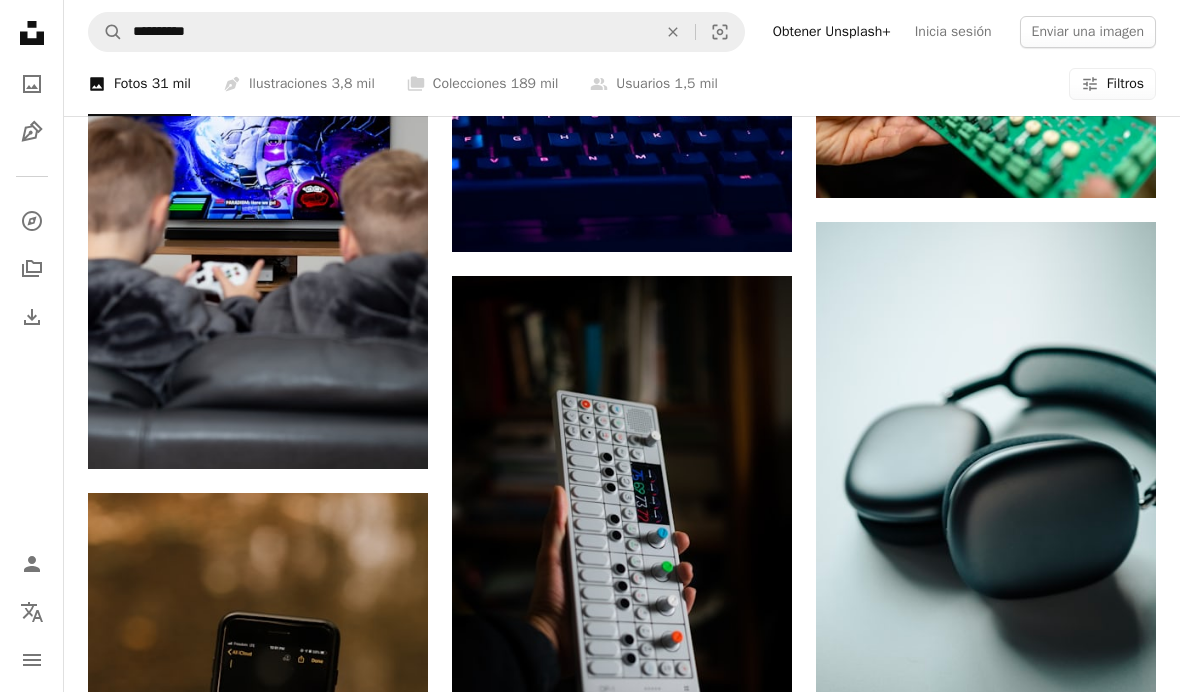 scroll, scrollTop: 48203, scrollLeft: 0, axis: vertical 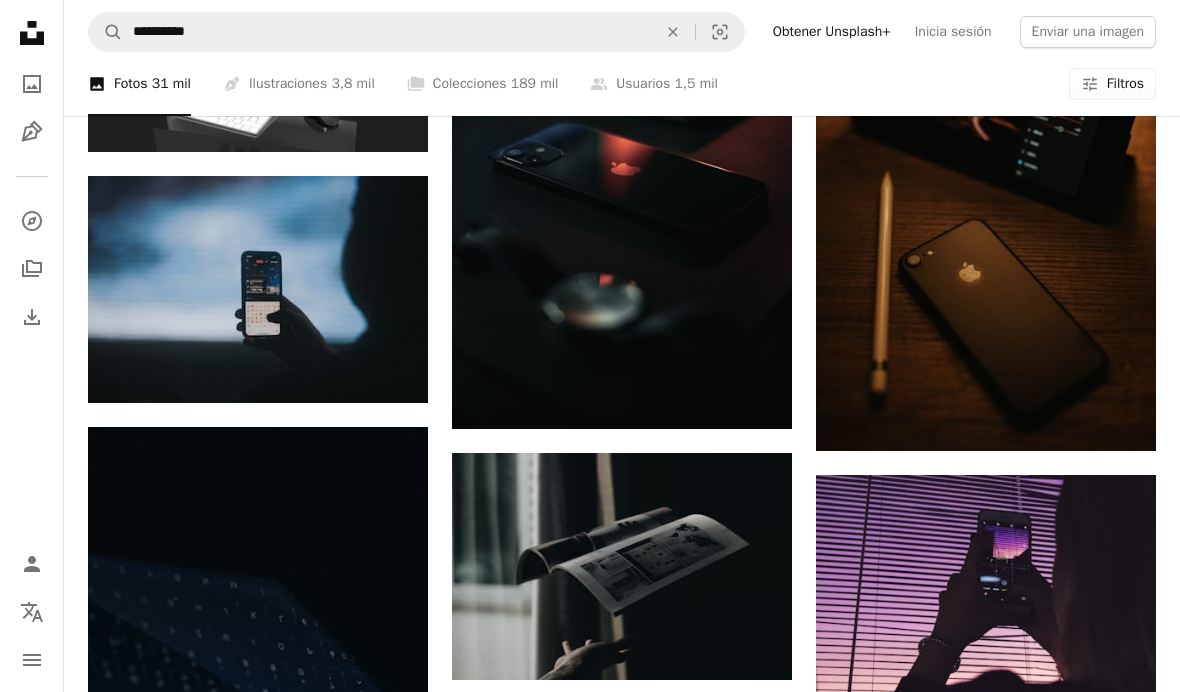 click on "An X shape" 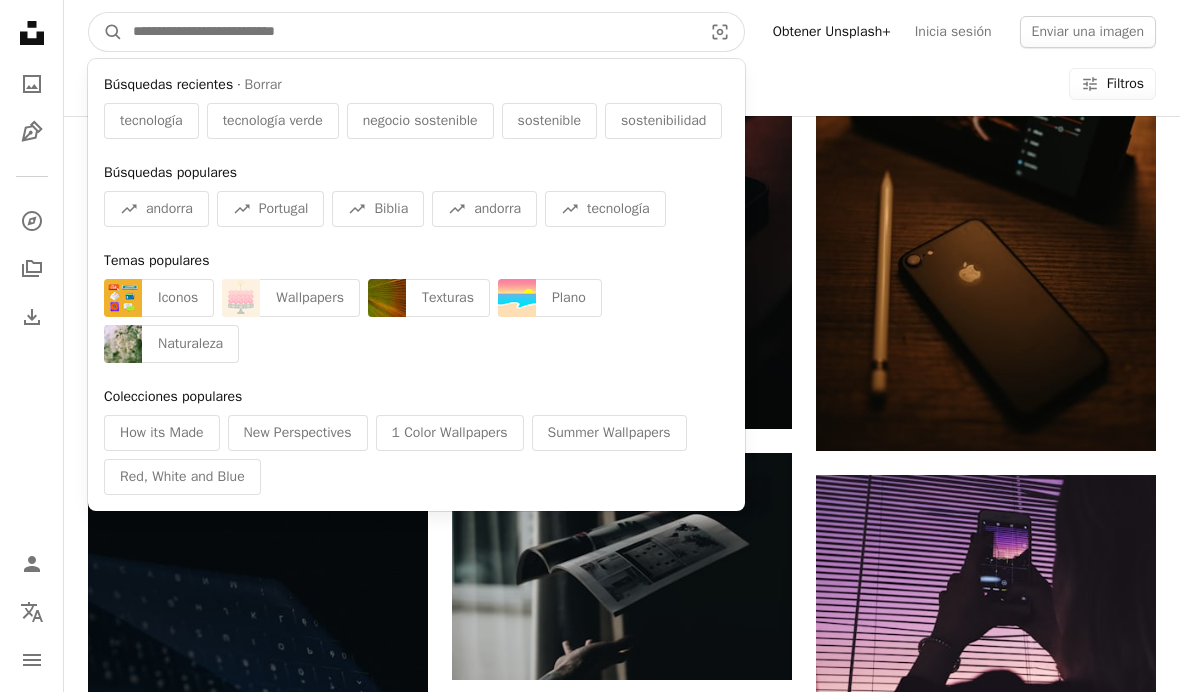 scroll, scrollTop: 48202, scrollLeft: 0, axis: vertical 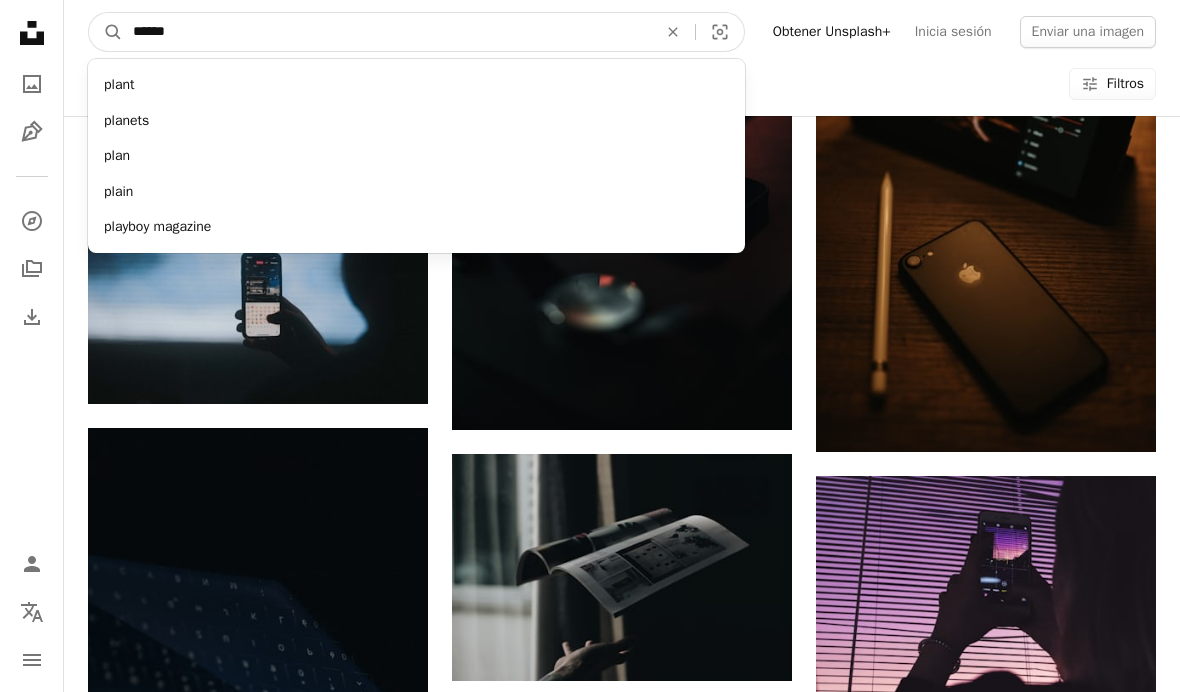type on "*******" 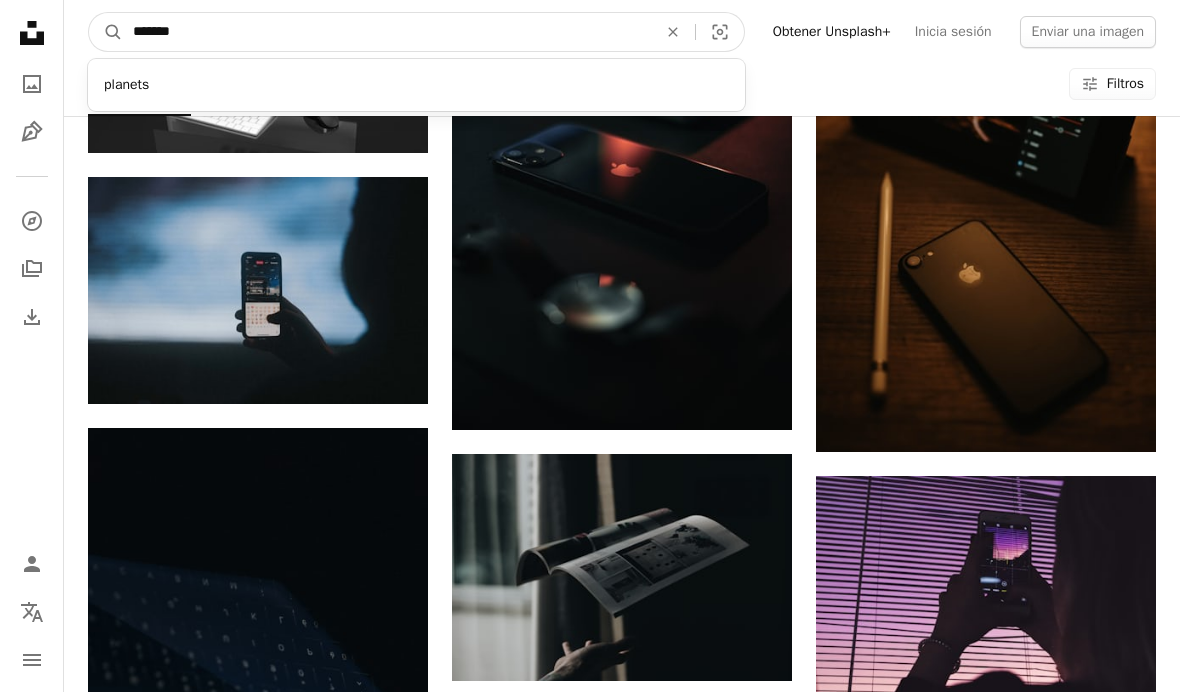 click on "A magnifying glass" at bounding box center (106, 32) 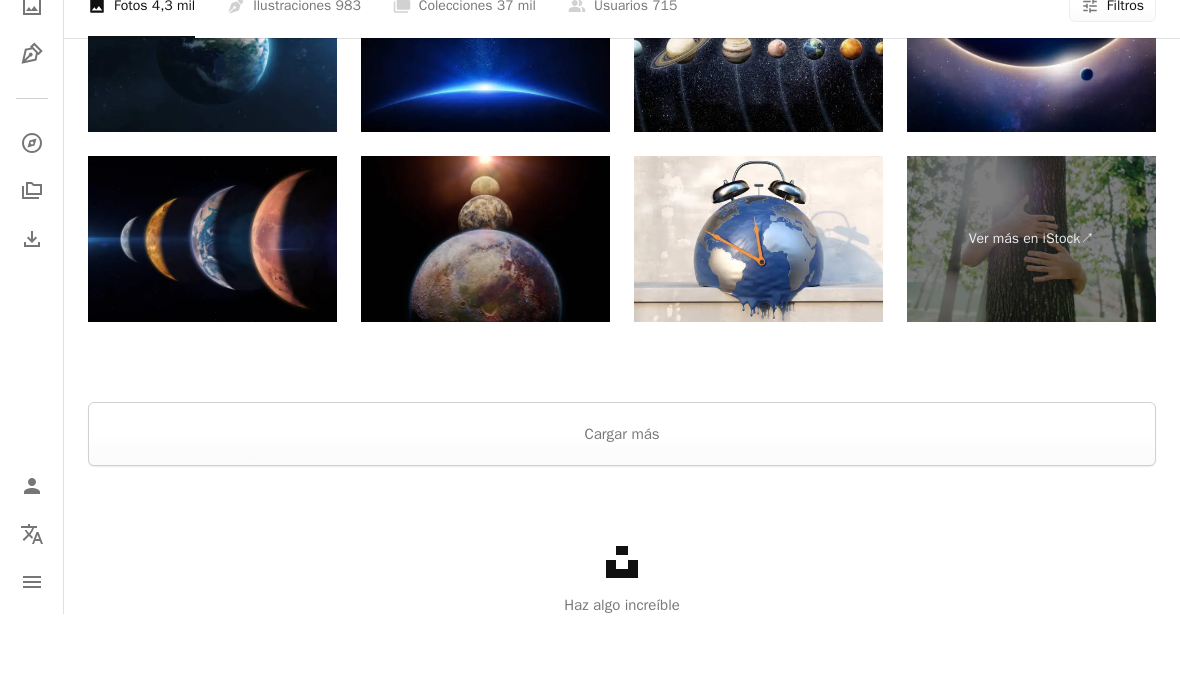 scroll, scrollTop: 2915, scrollLeft: 0, axis: vertical 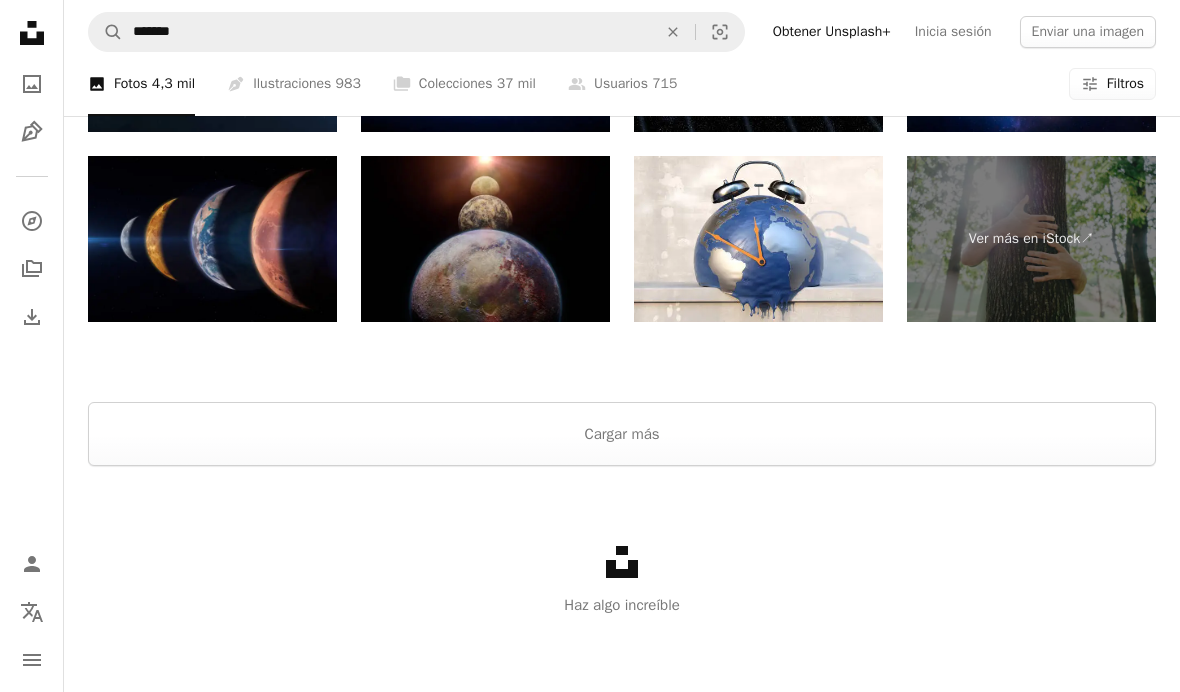 click on "Cargar más" at bounding box center (622, 434) 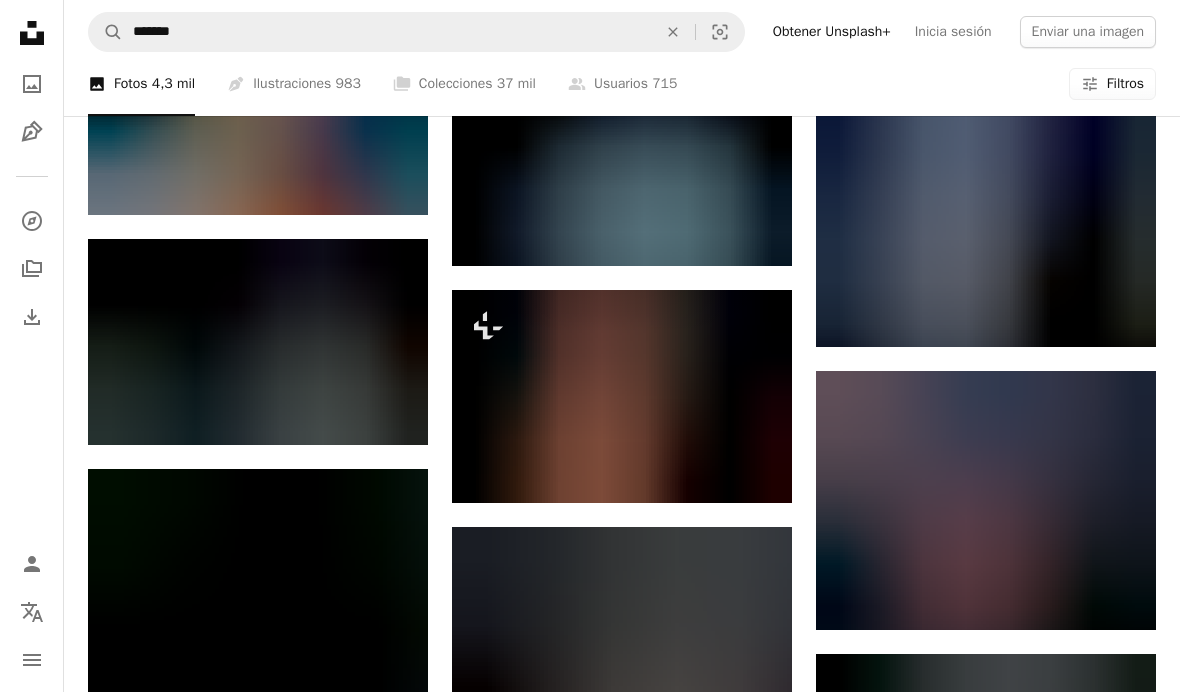 scroll, scrollTop: 10719, scrollLeft: 0, axis: vertical 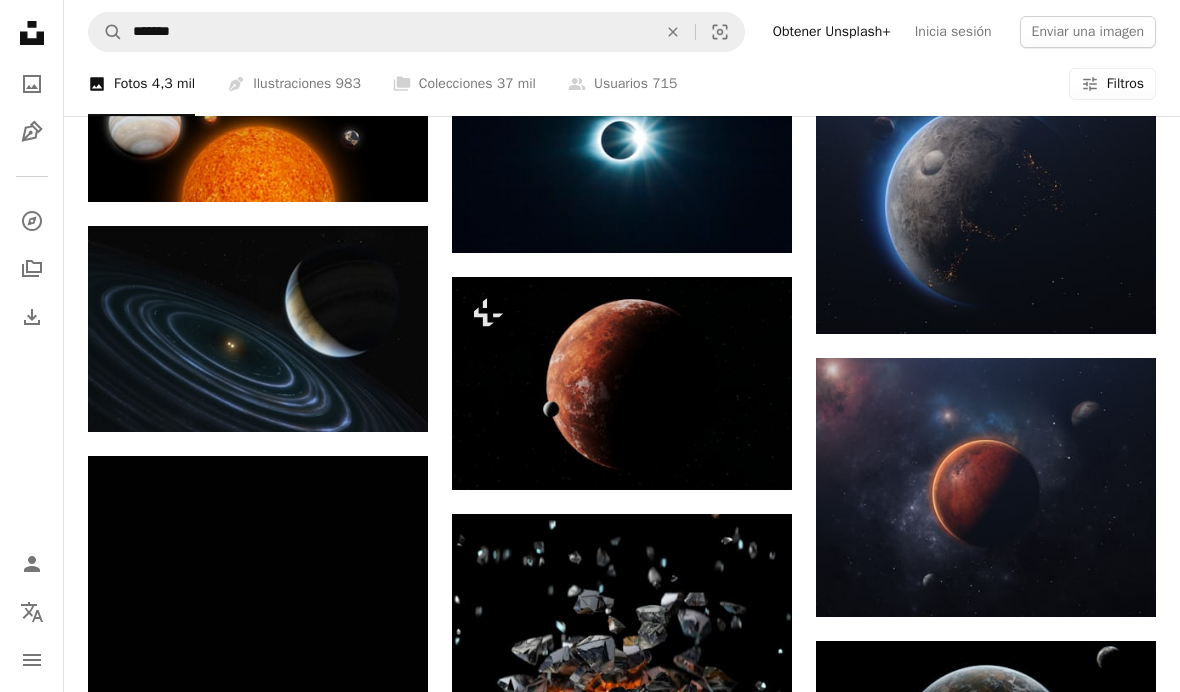 click on "An X shape" 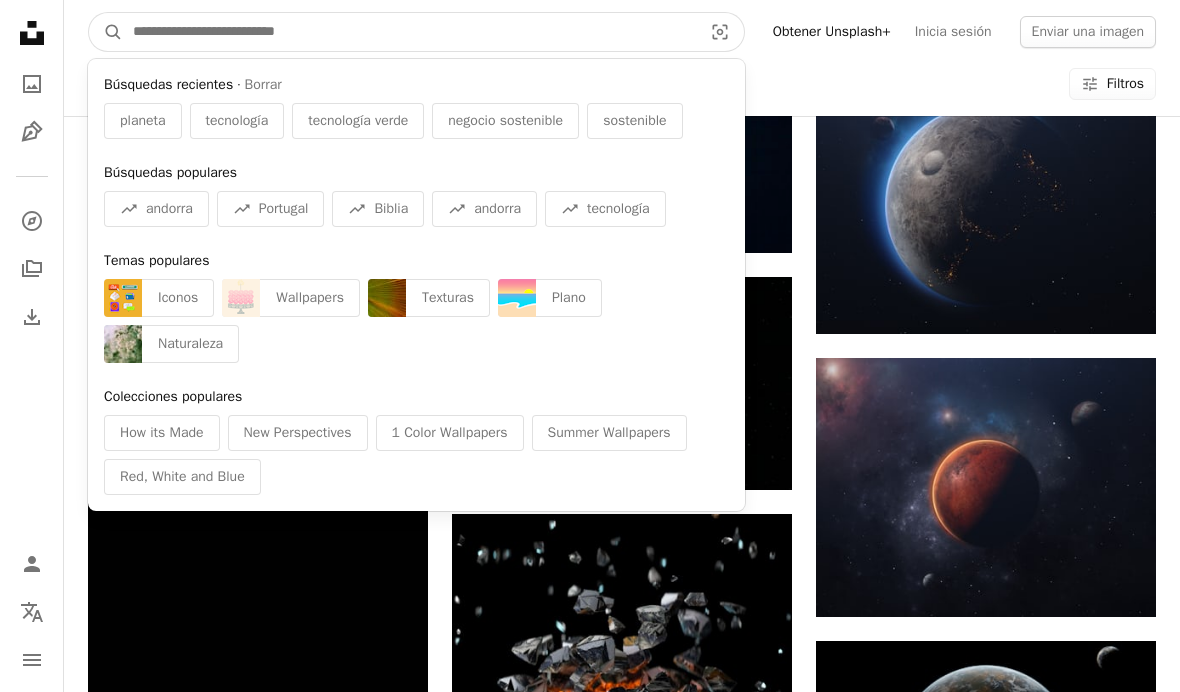 scroll, scrollTop: 10719, scrollLeft: 0, axis: vertical 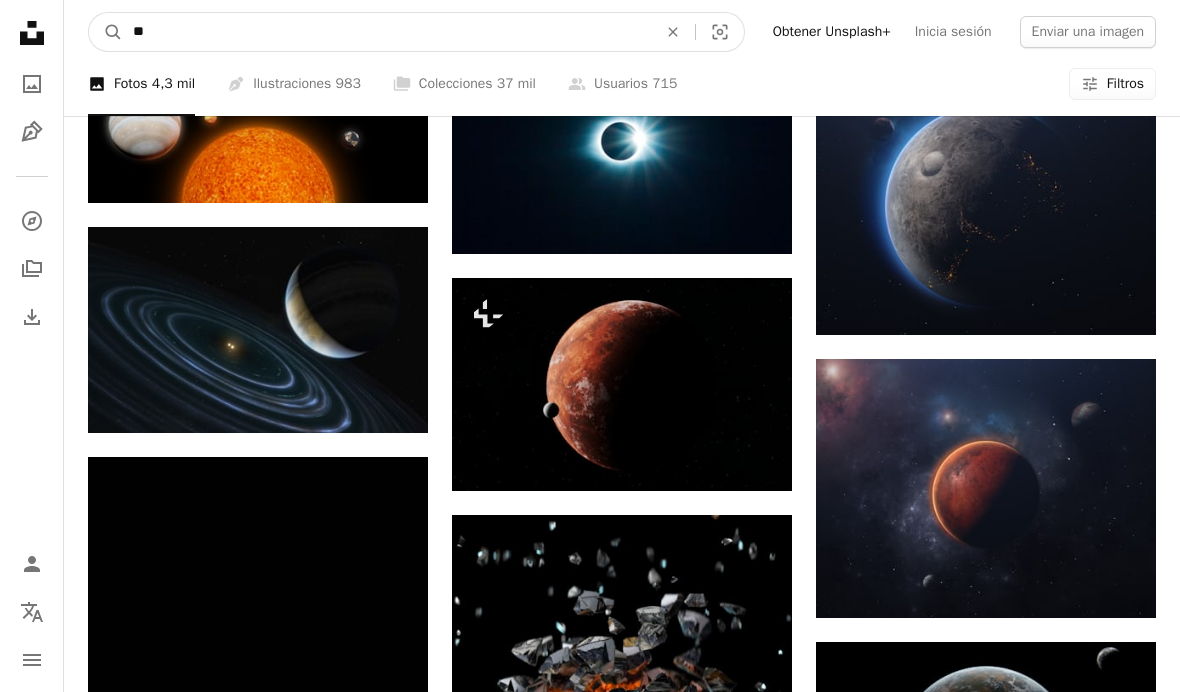 type on "**" 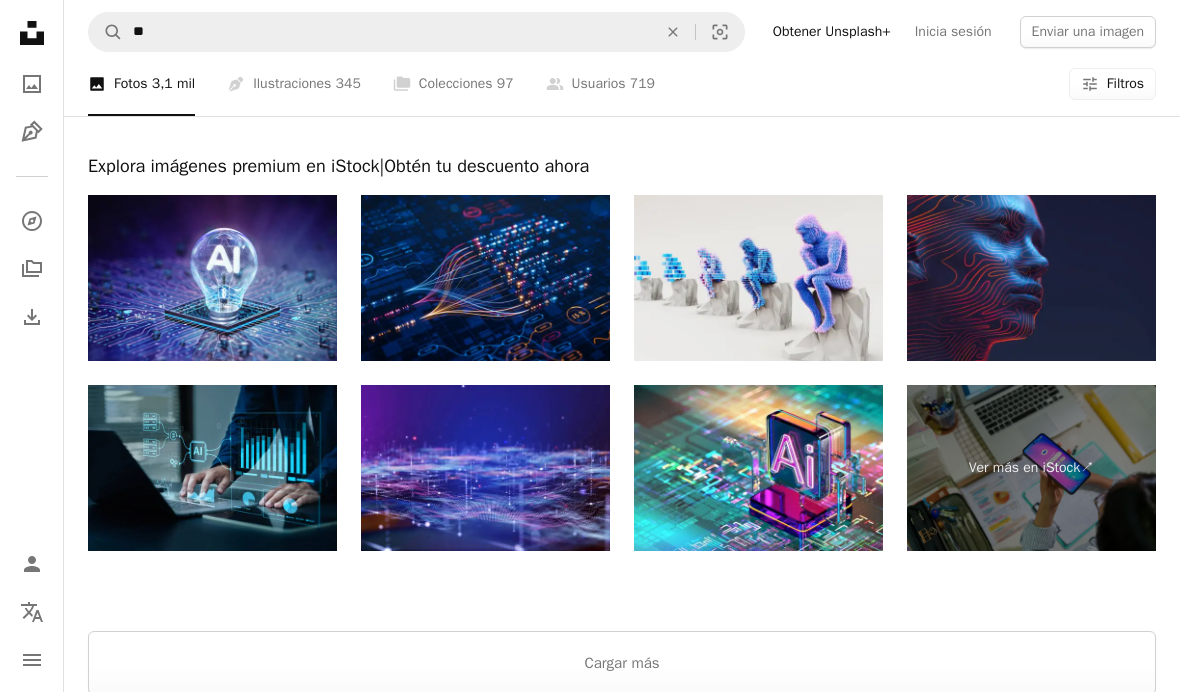 scroll, scrollTop: 2501, scrollLeft: 0, axis: vertical 